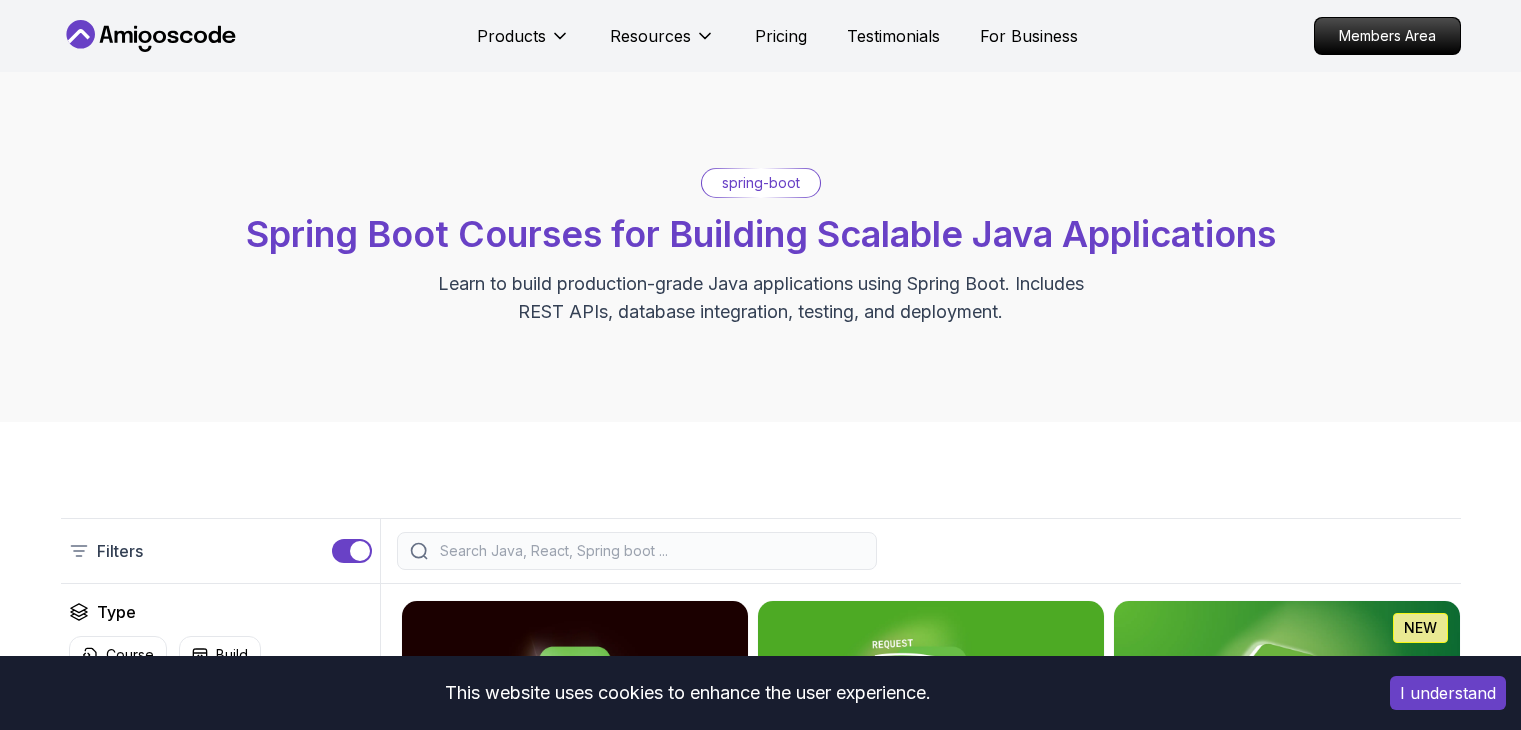 scroll, scrollTop: 0, scrollLeft: 0, axis: both 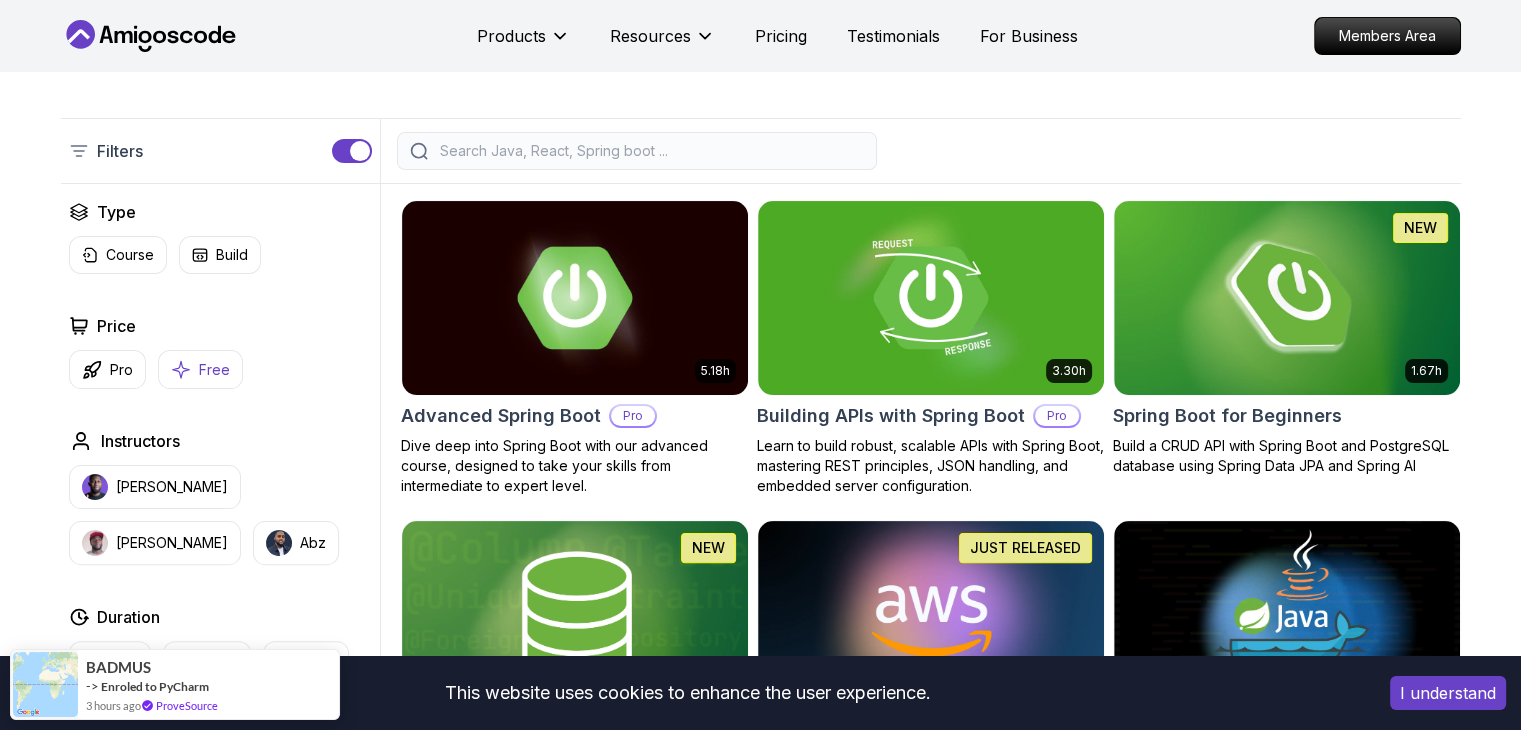 click on "Free" at bounding box center (214, 370) 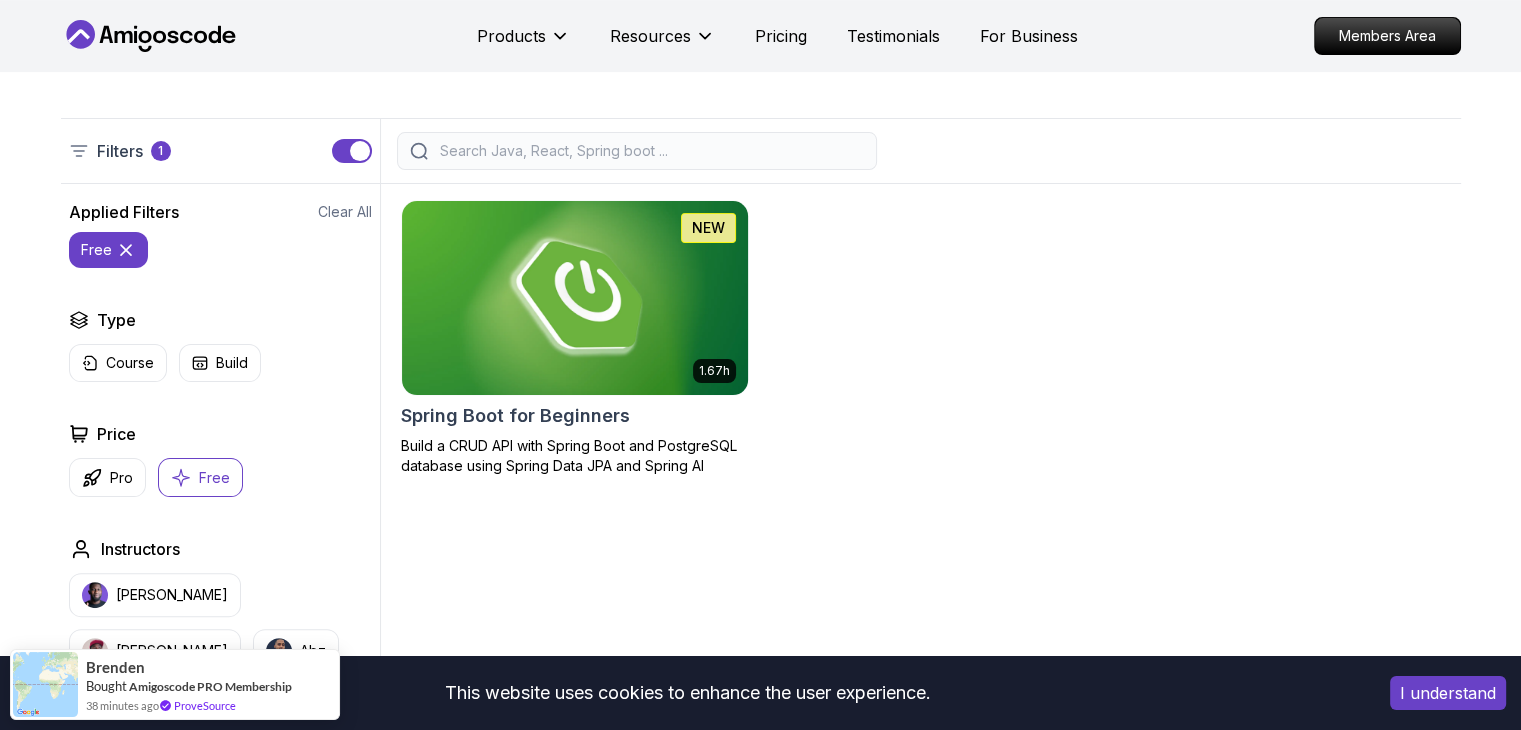 click at bounding box center (574, 297) 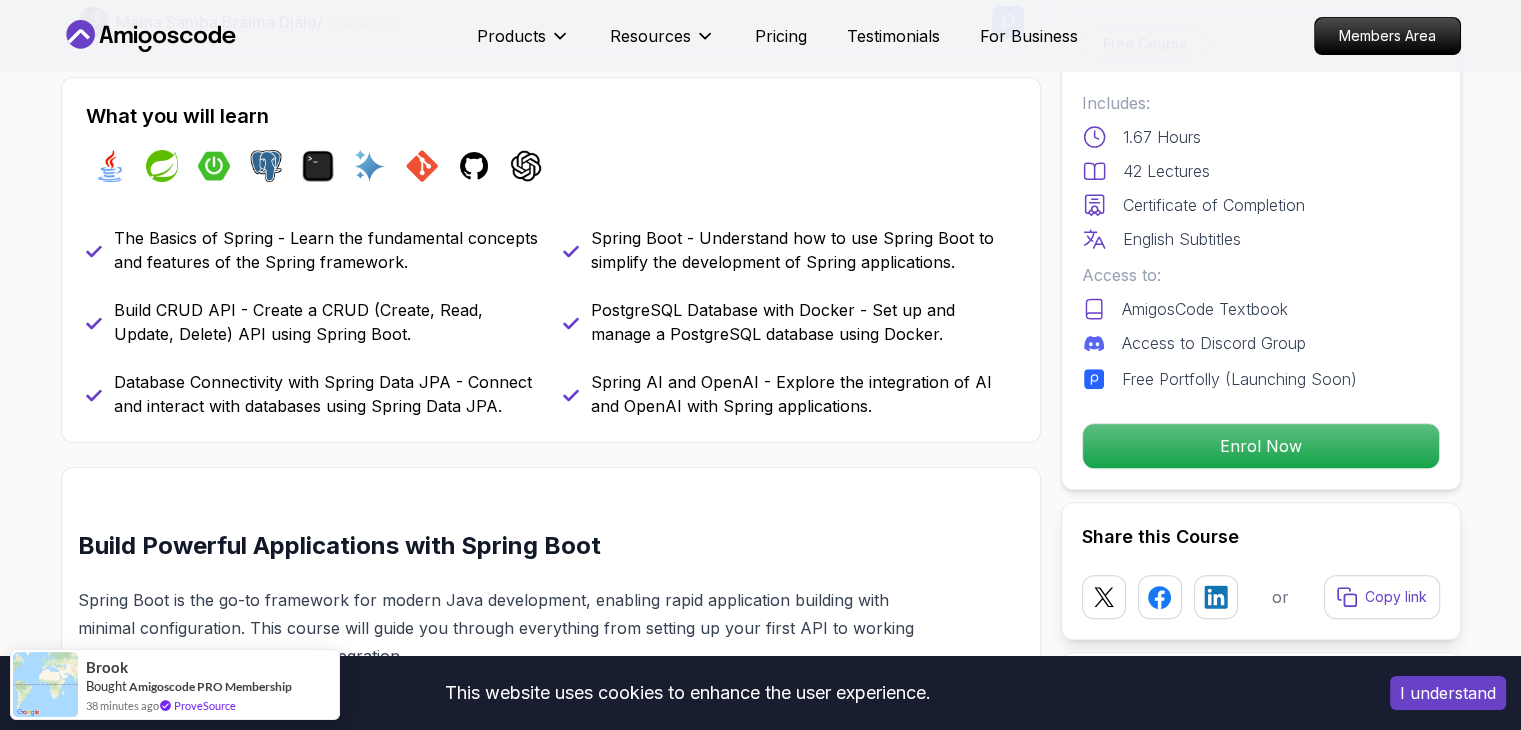 scroll, scrollTop: 800, scrollLeft: 0, axis: vertical 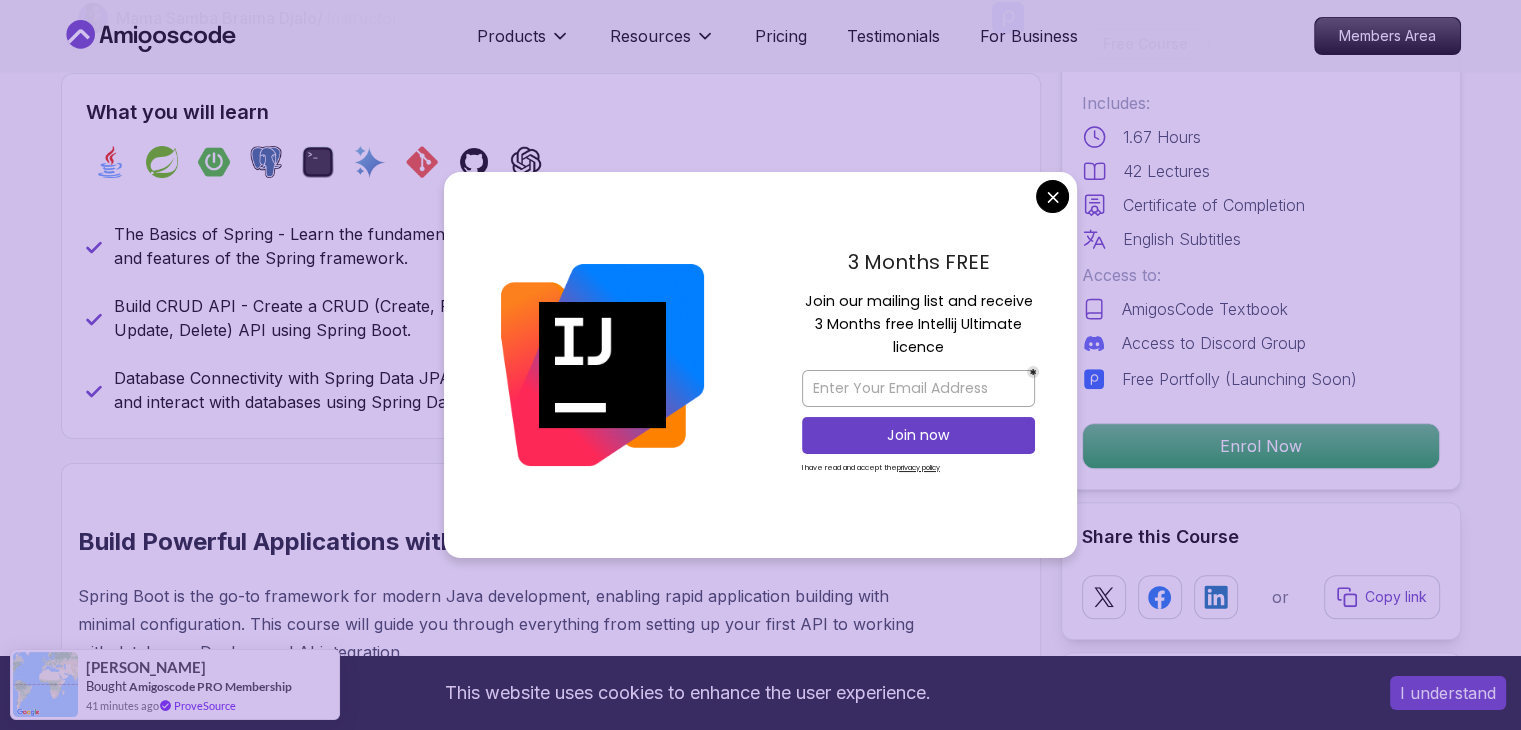 click on "This website uses cookies to enhance the user experience. I understand Products Resources Pricing Testimonials For Business Members Area Products Resources Pricing Testimonials For Business Members Area Spring Boot for Beginners Build a CRUD API with Spring Boot and PostgreSQL database using Spring Data JPA and Spring AI Mama Samba Braima Djalo  /   Instructor Free Course Includes: 1.67 Hours 42 Lectures Certificate of Completion English Subtitles Access to: AmigosCode Textbook Access to Discord Group Free Portfolly (Launching Soon) Enrol Now Share this Course or Copy link Got a Team of 5 or More? With one subscription, give your entire team access to all courses and features. Check our Business Plan Mama Samba Braima Djalo  /   Instructor What you will learn java spring spring-boot postgres terminal ai git github chatgpt The Basics of Spring - Learn the fundamental concepts and features of the Spring framework. Build CRUD API - Create a CRUD (Create, Read, Update, Delete) API using Spring Boot." at bounding box center [760, 4258] 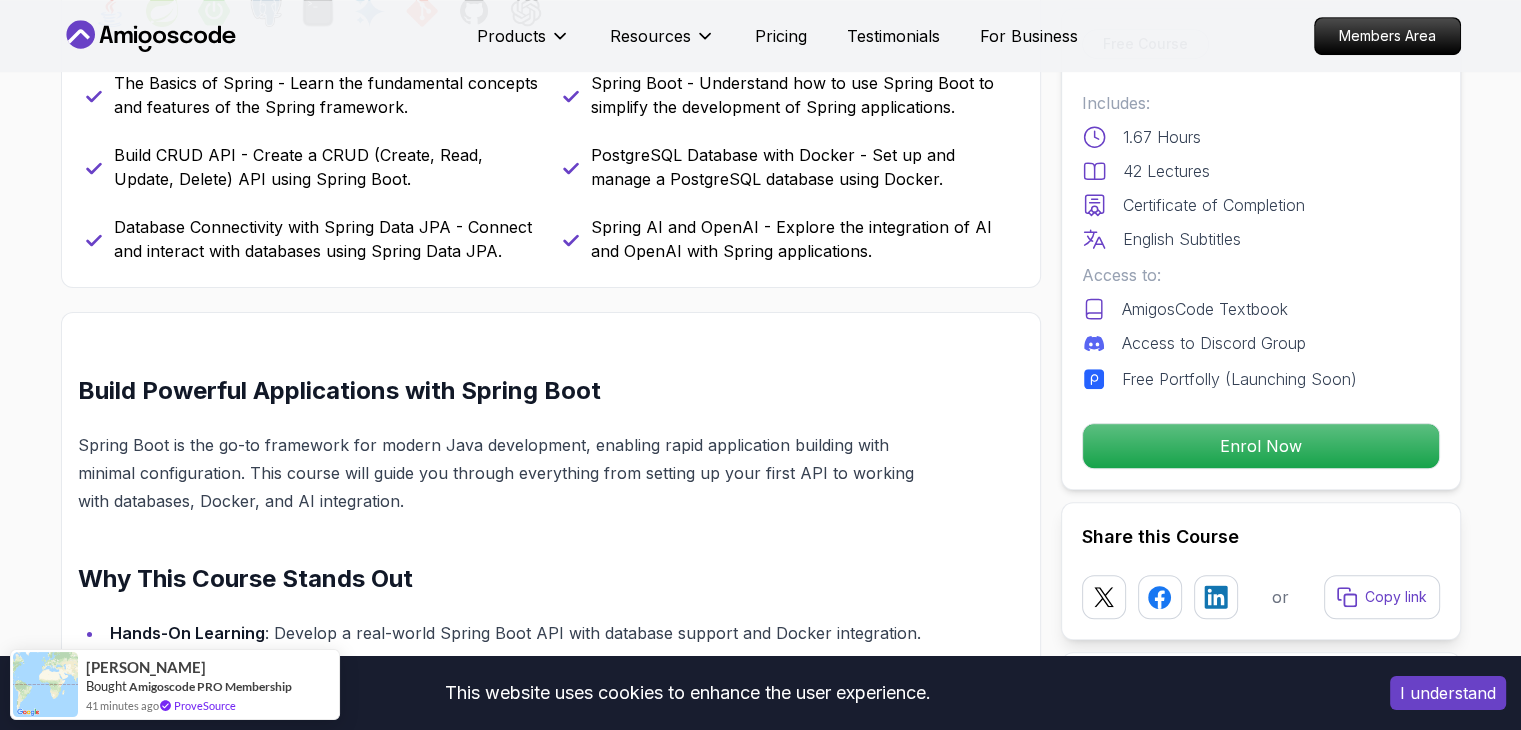 scroll, scrollTop: 1100, scrollLeft: 0, axis: vertical 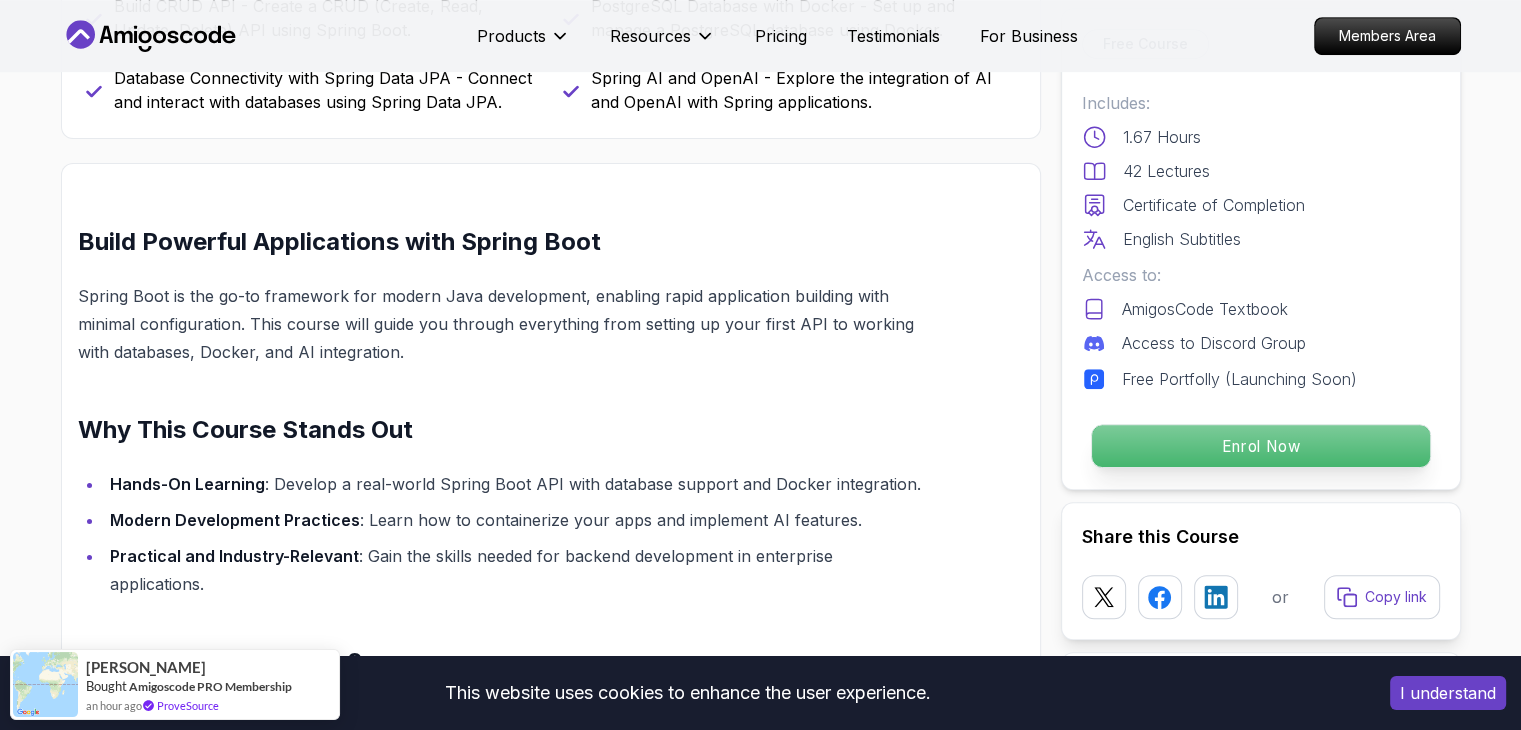 click on "Enrol Now" at bounding box center (1260, 446) 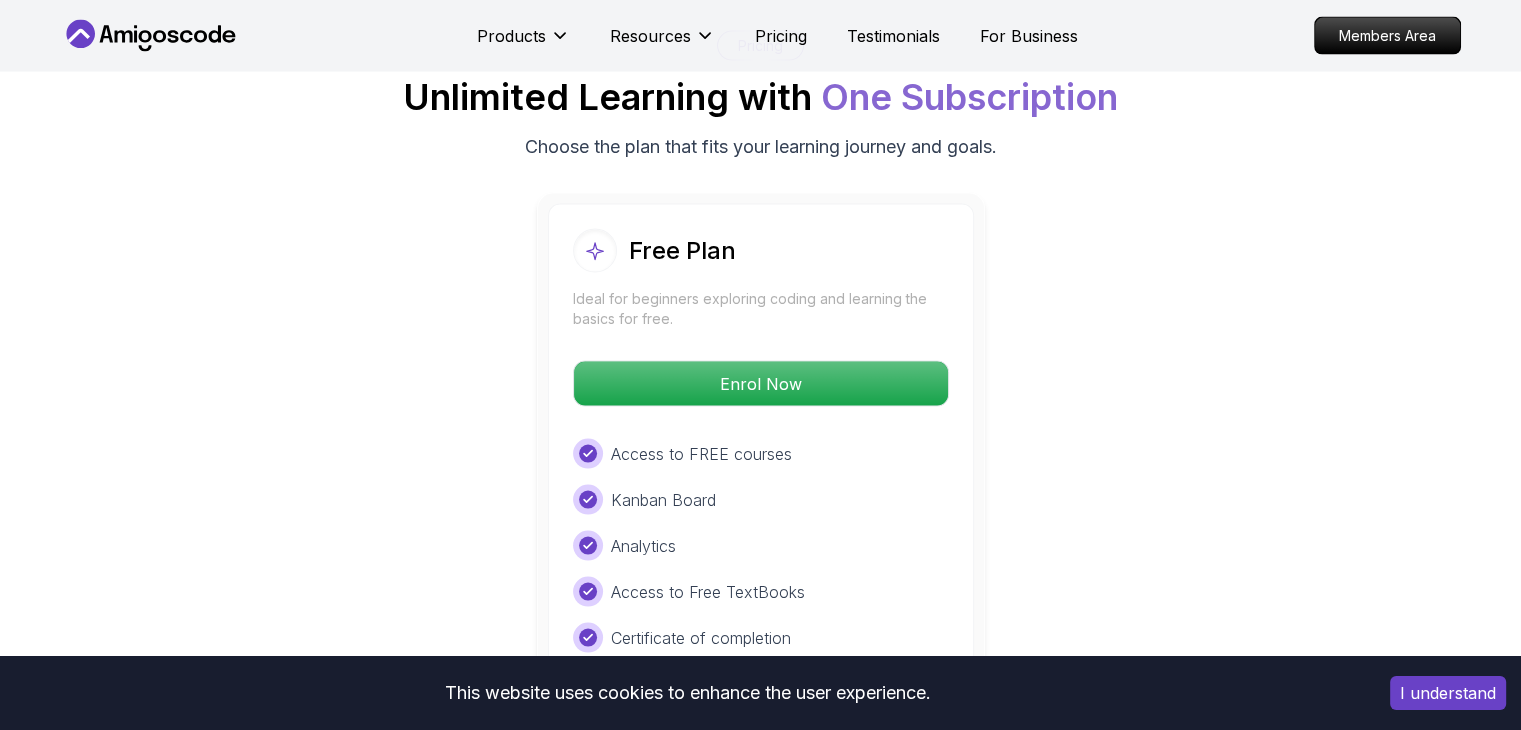 scroll, scrollTop: 4120, scrollLeft: 0, axis: vertical 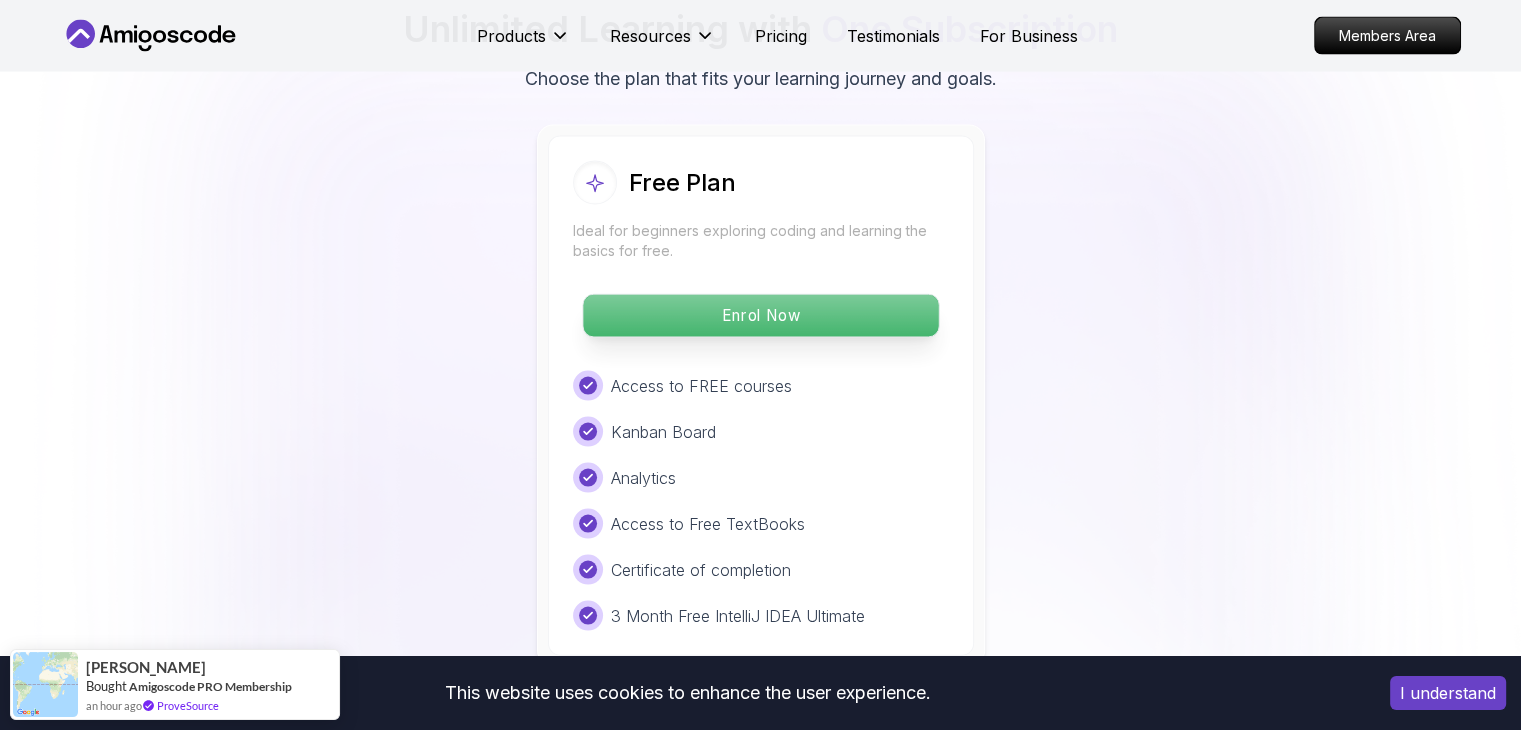 click on "Enrol Now" at bounding box center (760, 316) 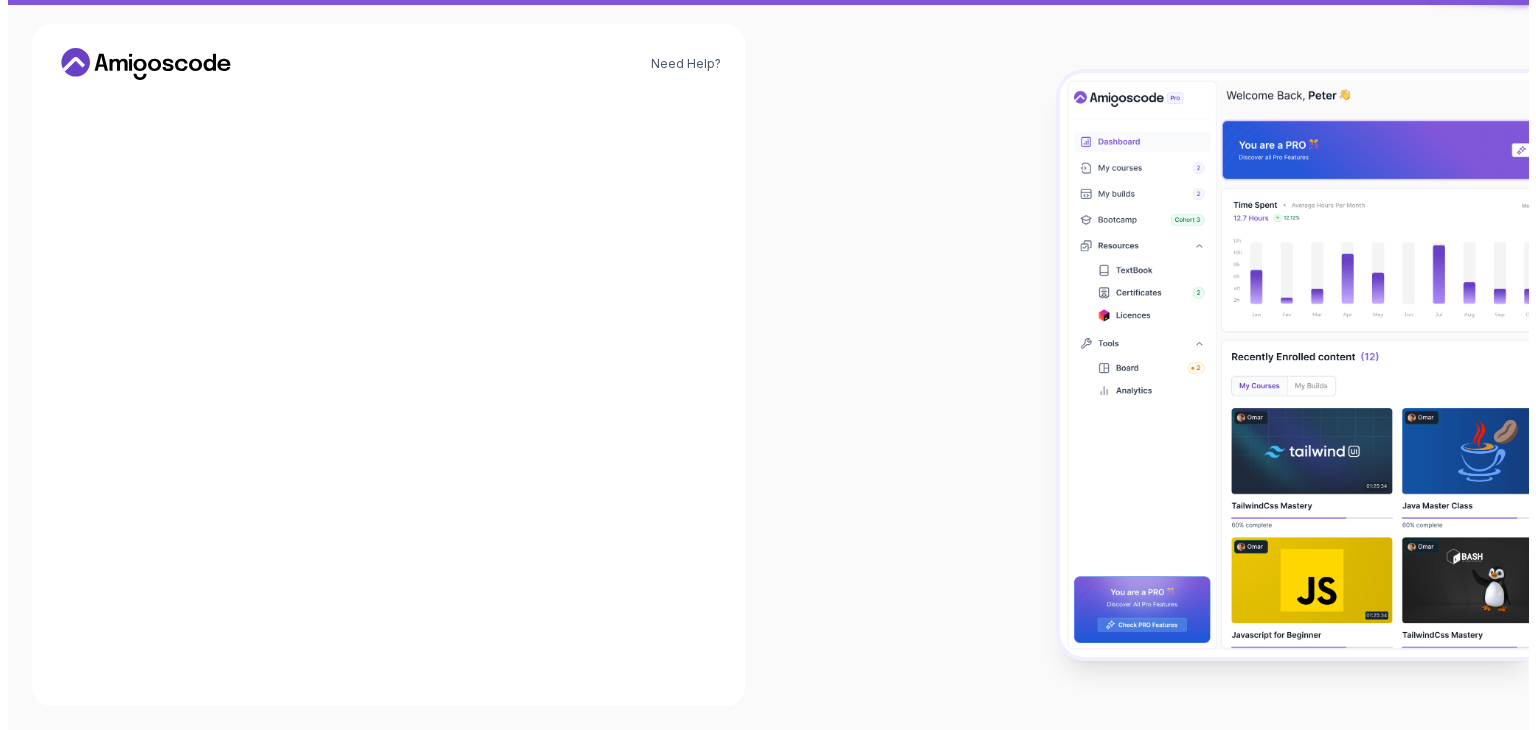 scroll, scrollTop: 0, scrollLeft: 0, axis: both 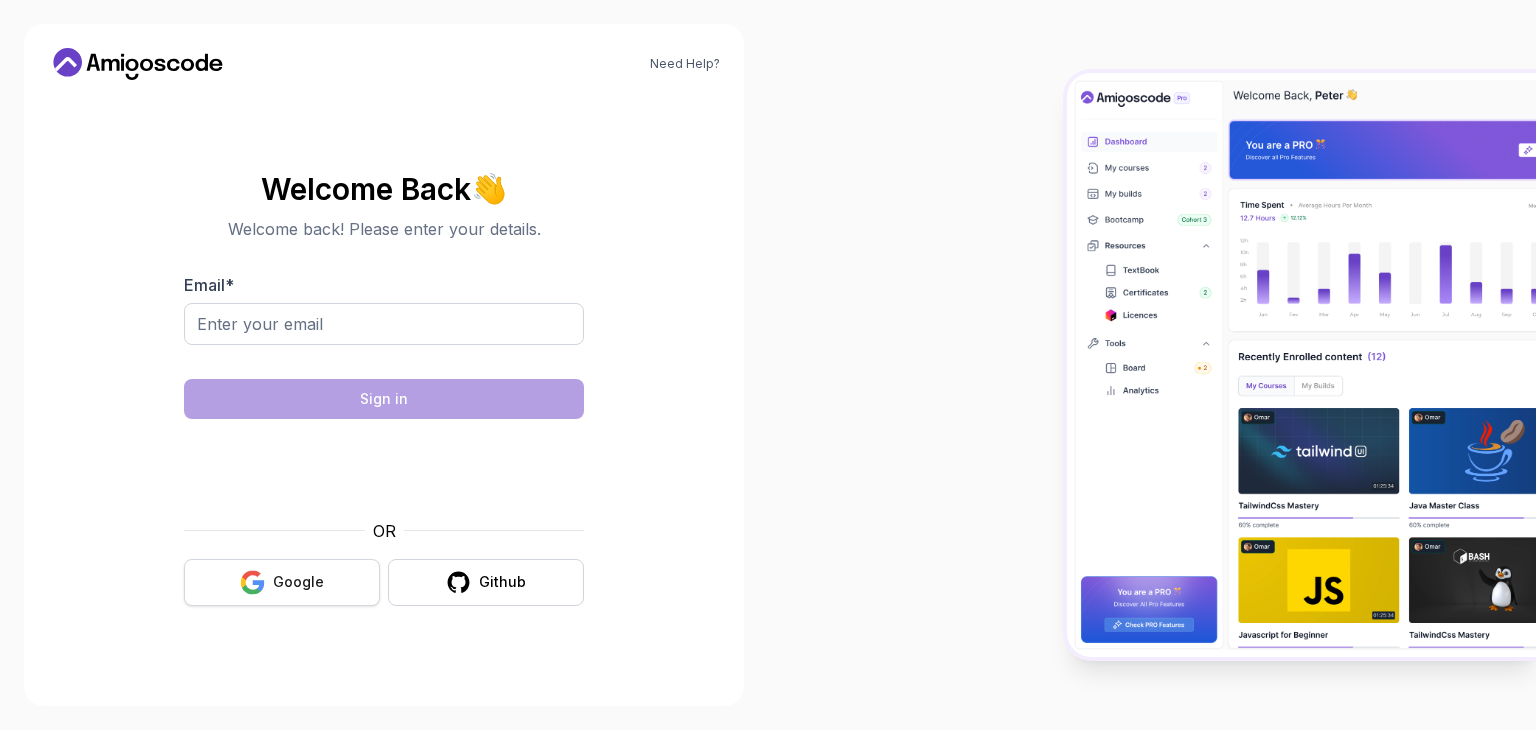 click on "Google" at bounding box center (298, 582) 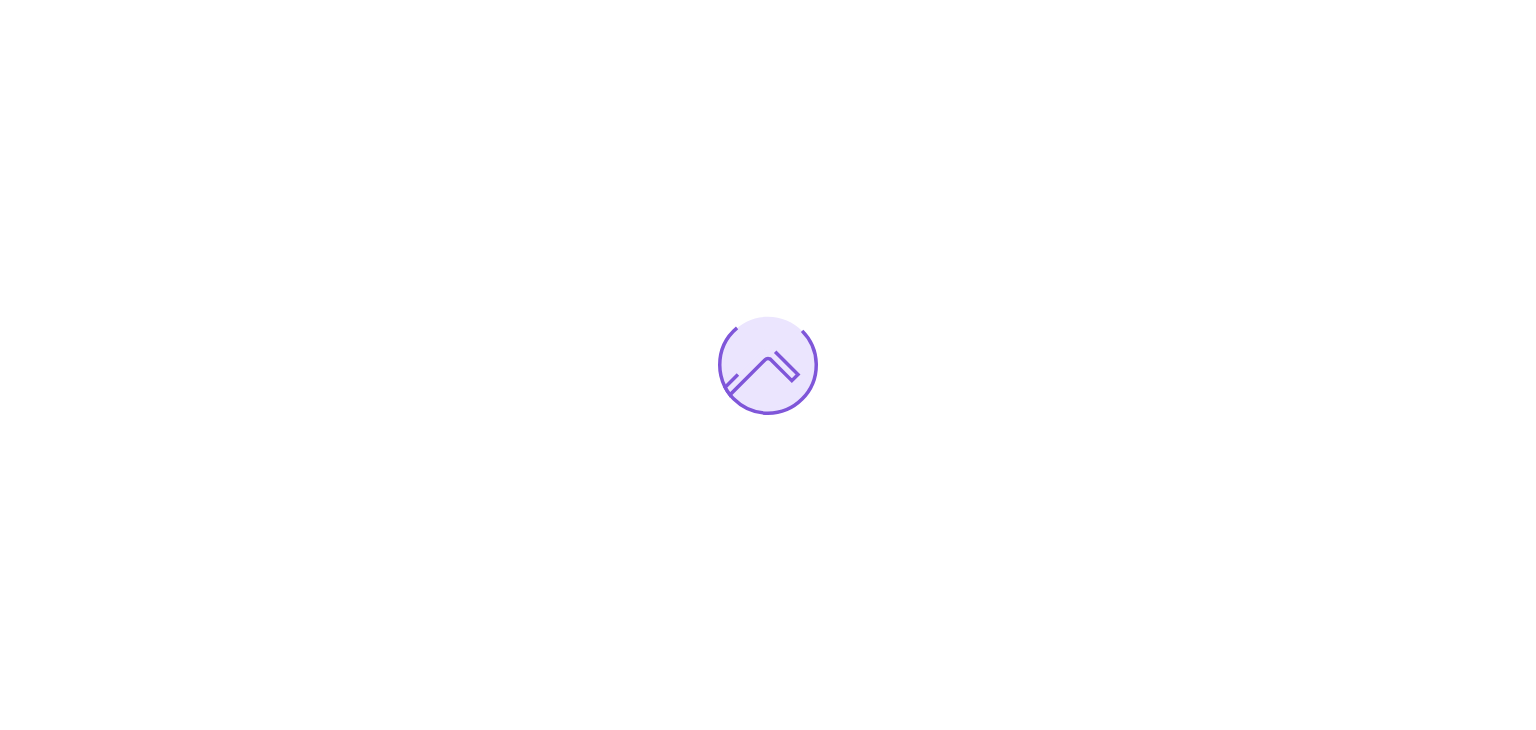 scroll, scrollTop: 0, scrollLeft: 0, axis: both 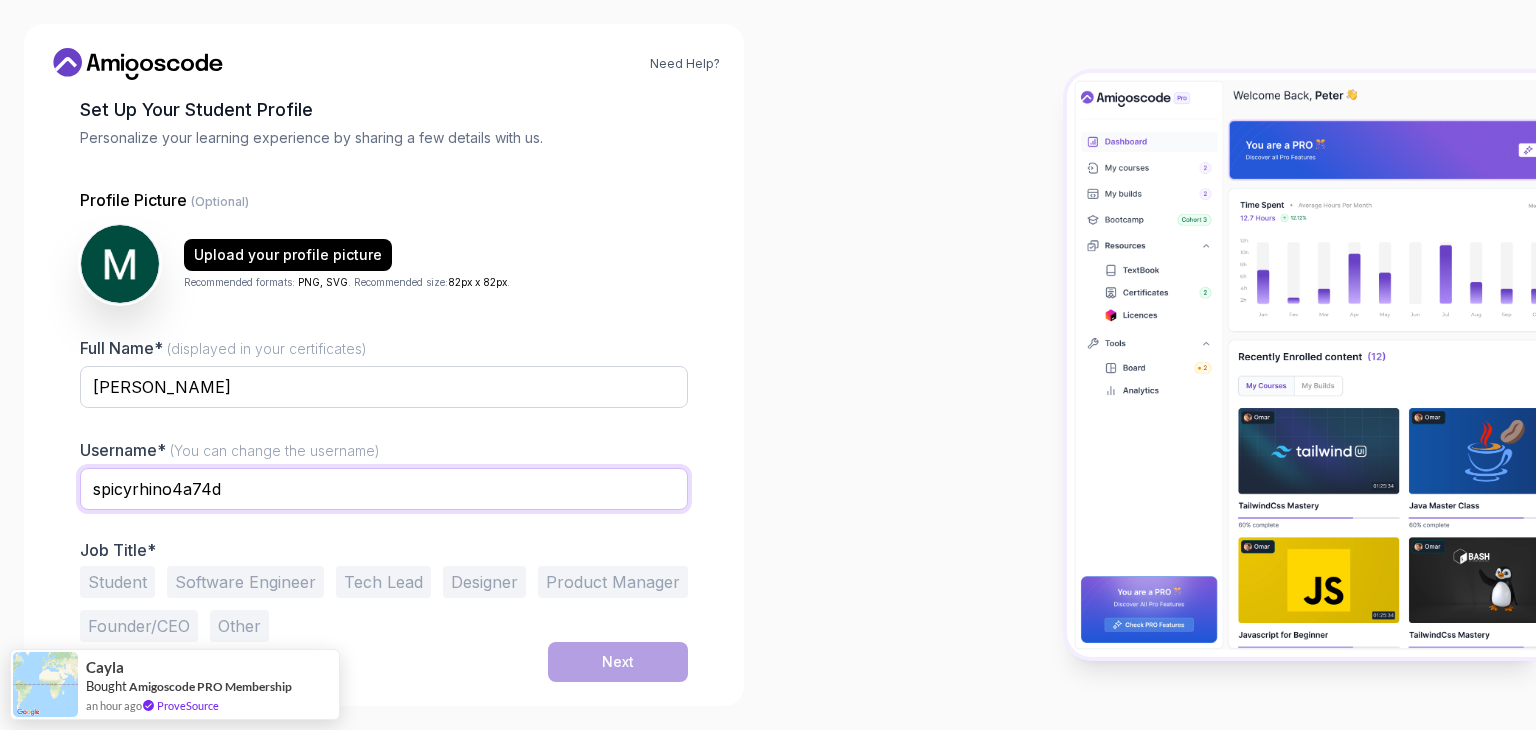click on "spicyrhino4a74d" at bounding box center (384, 489) 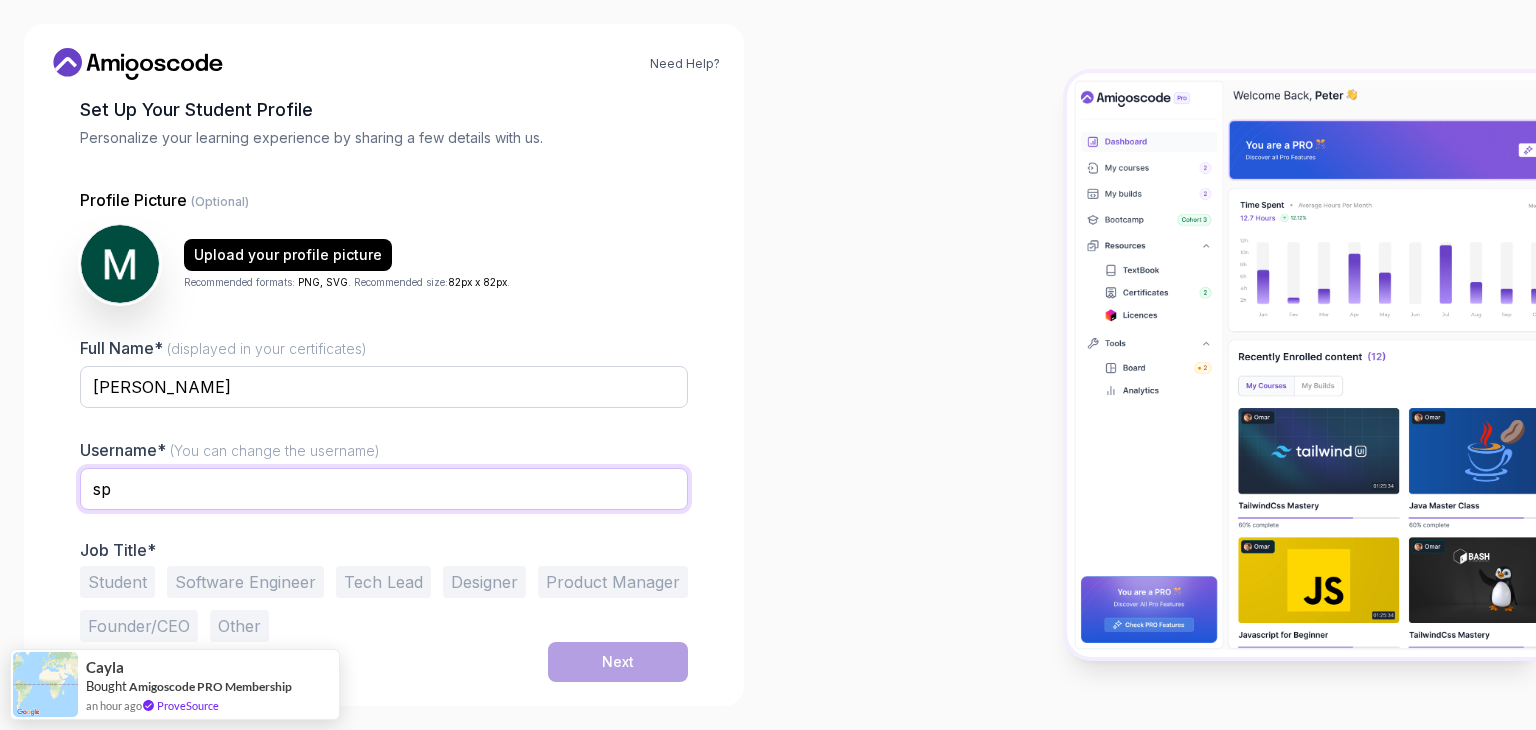 type on "s" 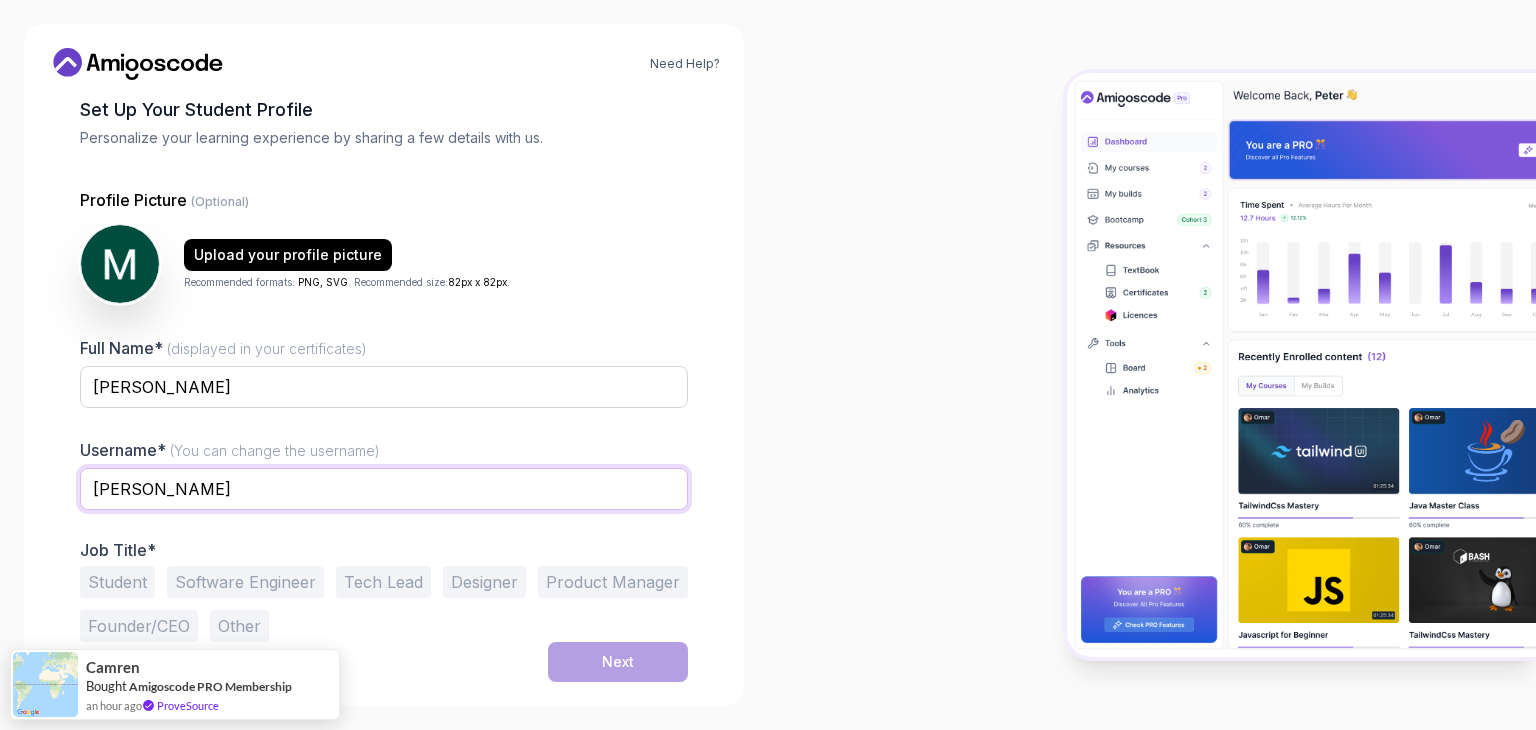 type on "Manikandan" 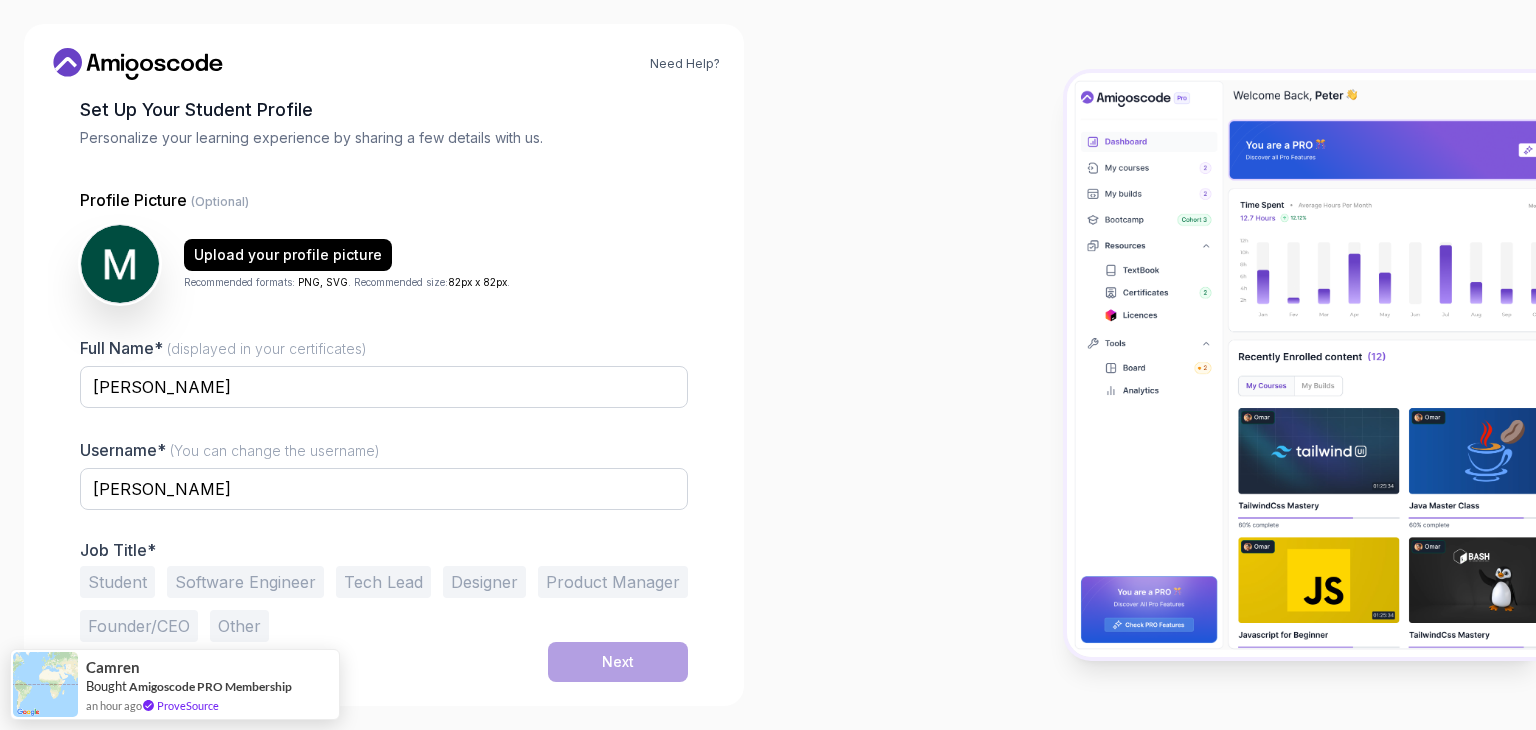 click on "Username*   (You can change the username) Manikandan" at bounding box center (384, 485) 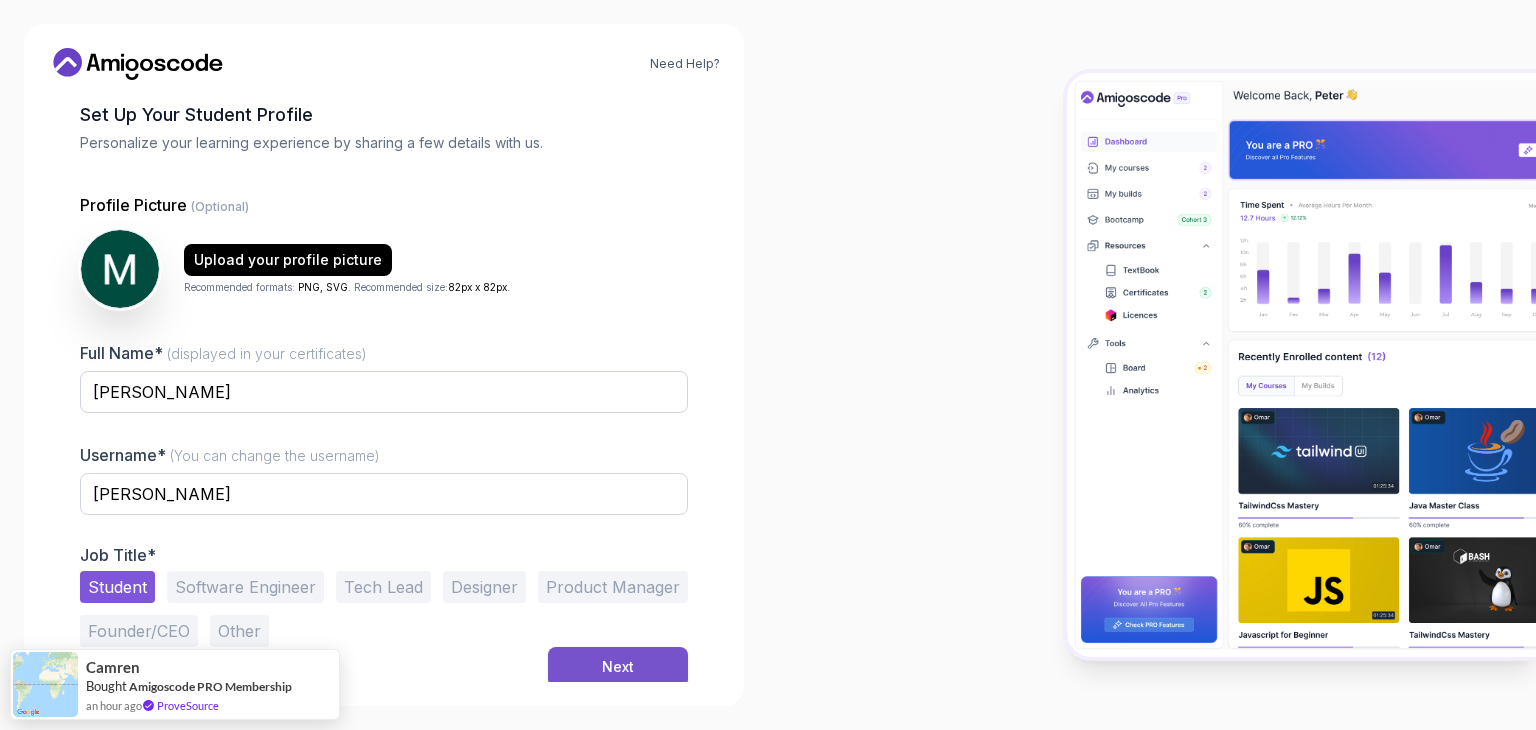 scroll, scrollTop: 104, scrollLeft: 0, axis: vertical 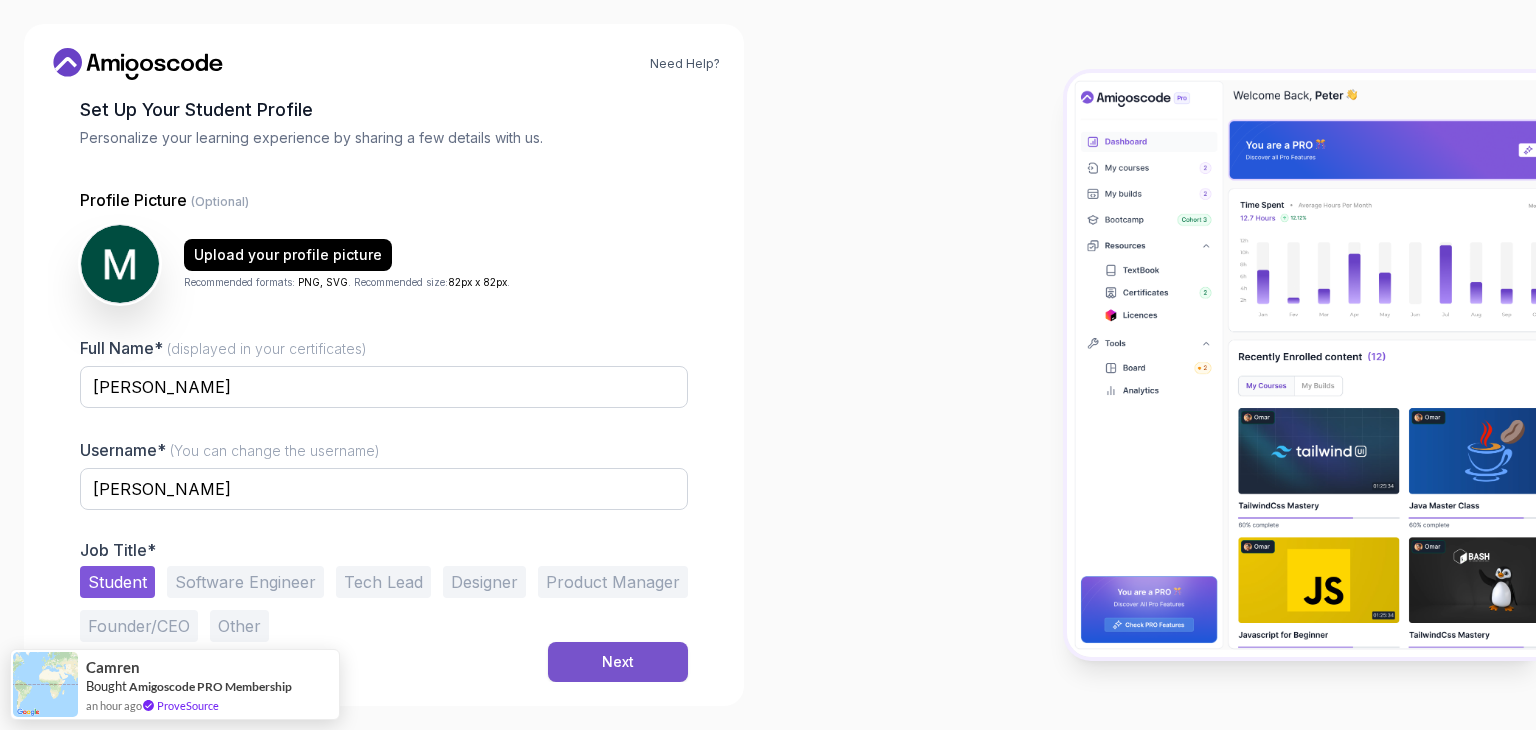 click on "Next" at bounding box center [618, 662] 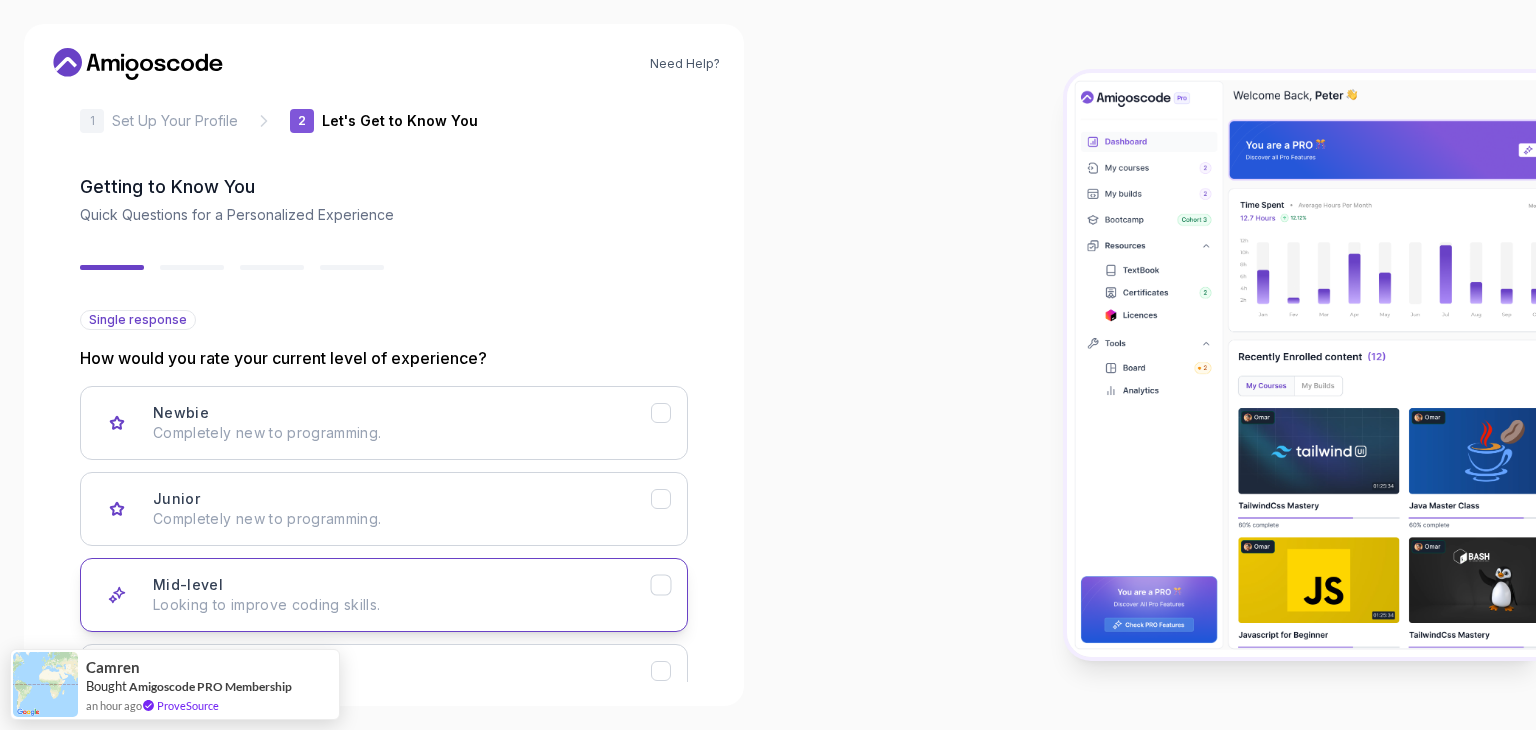 scroll, scrollTop: 0, scrollLeft: 0, axis: both 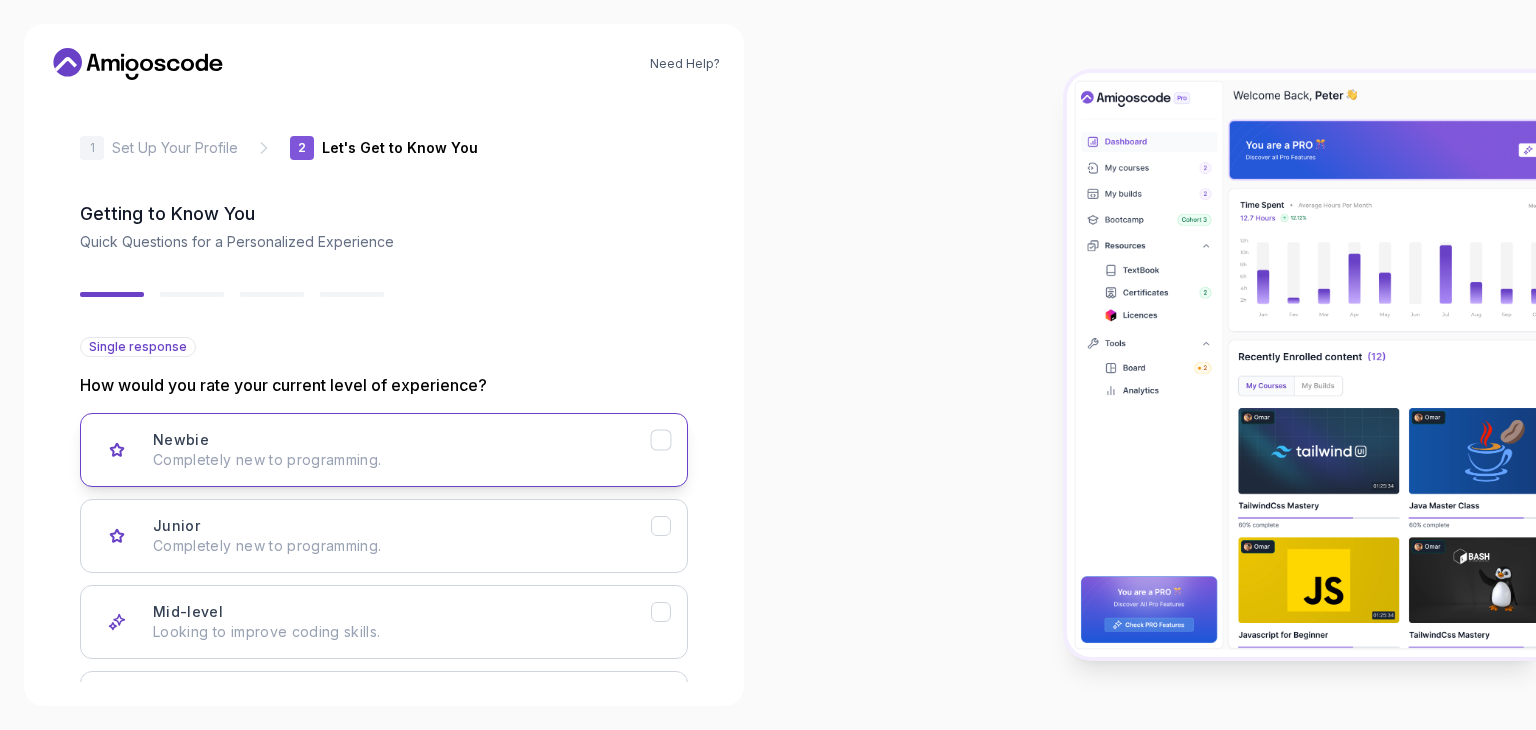 click on "Newbie Completely new to programming." at bounding box center (402, 450) 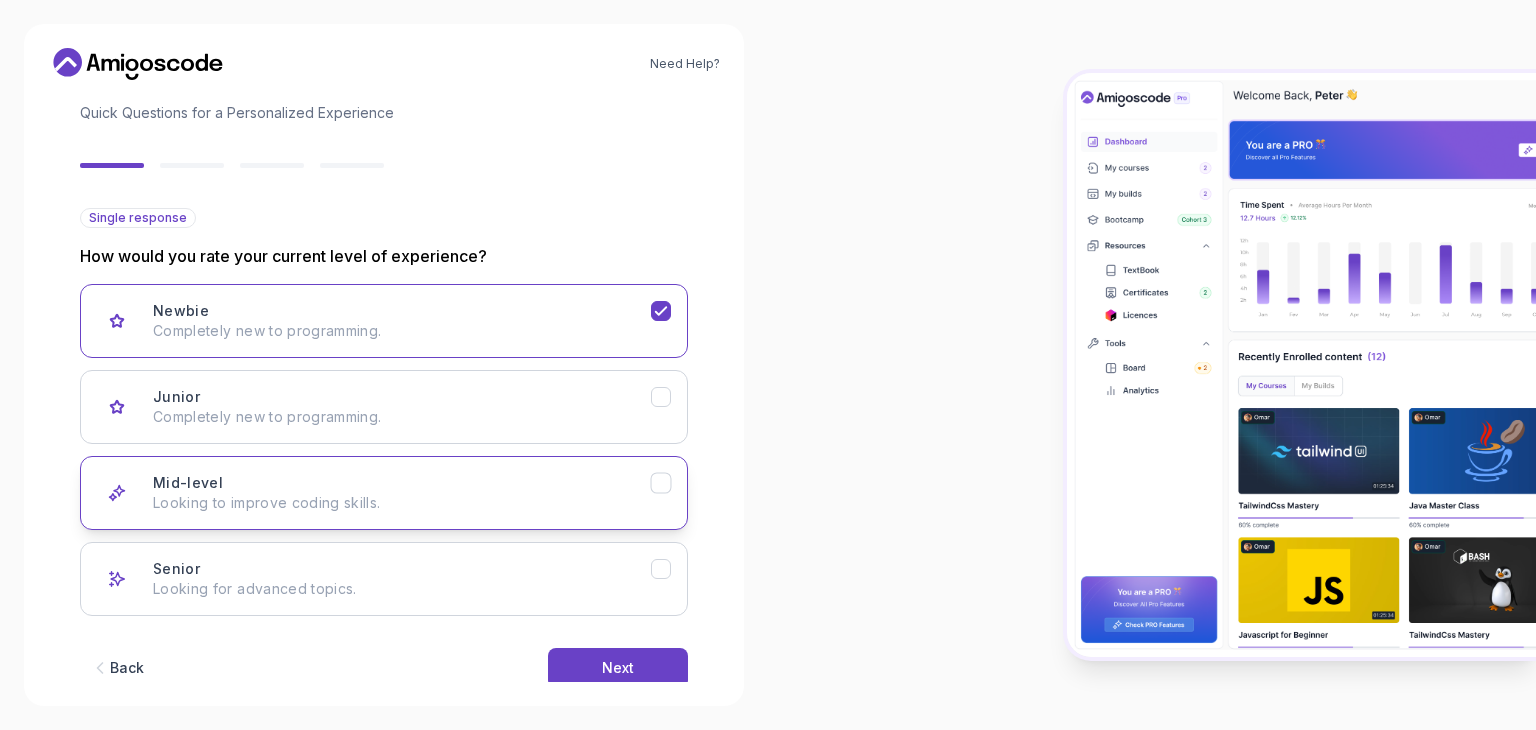 scroll, scrollTop: 165, scrollLeft: 0, axis: vertical 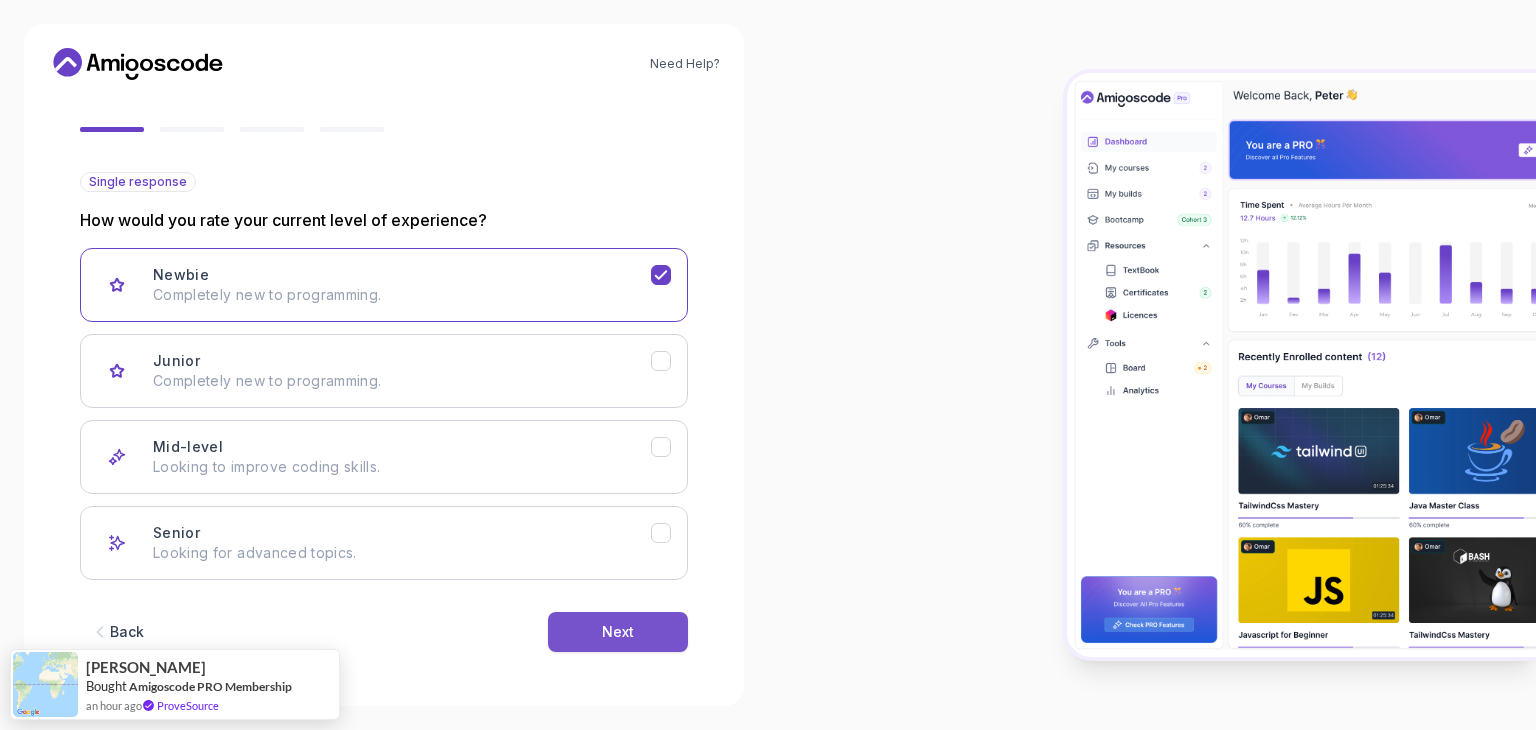 click on "Next" at bounding box center (618, 632) 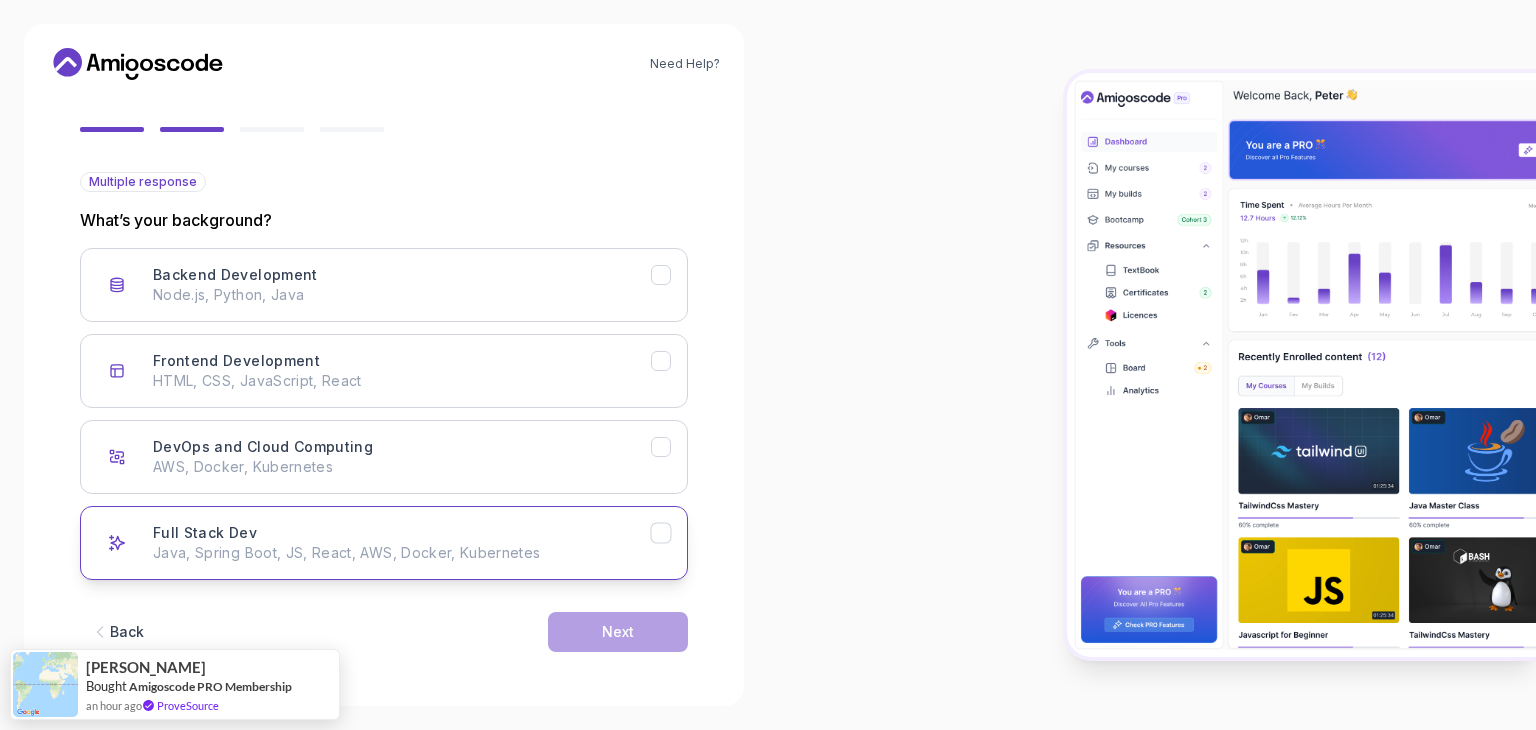 click on "Full Stack Dev Java, Spring Boot, JS, React, AWS, Docker, Kubernetes" at bounding box center (402, 543) 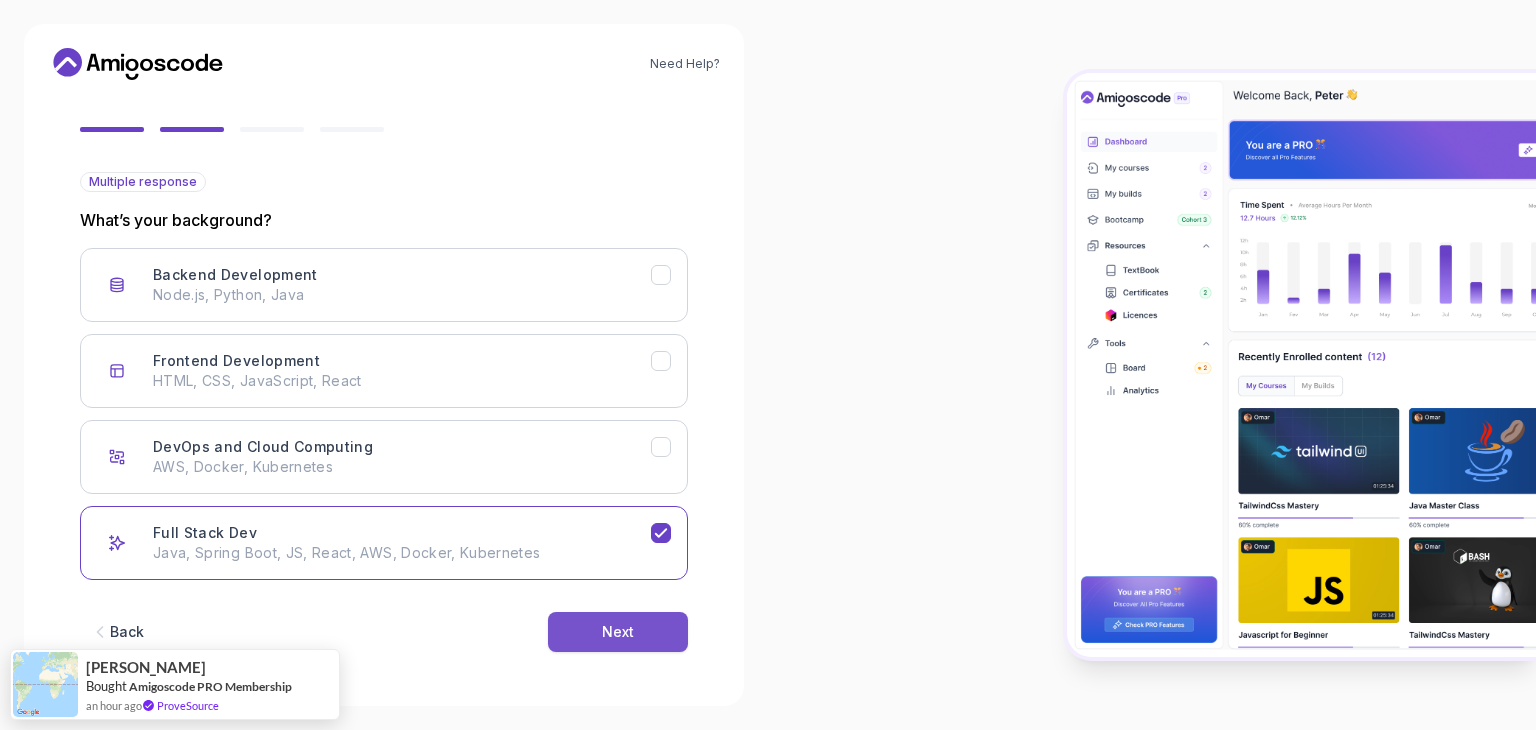 click on "Next" at bounding box center [618, 632] 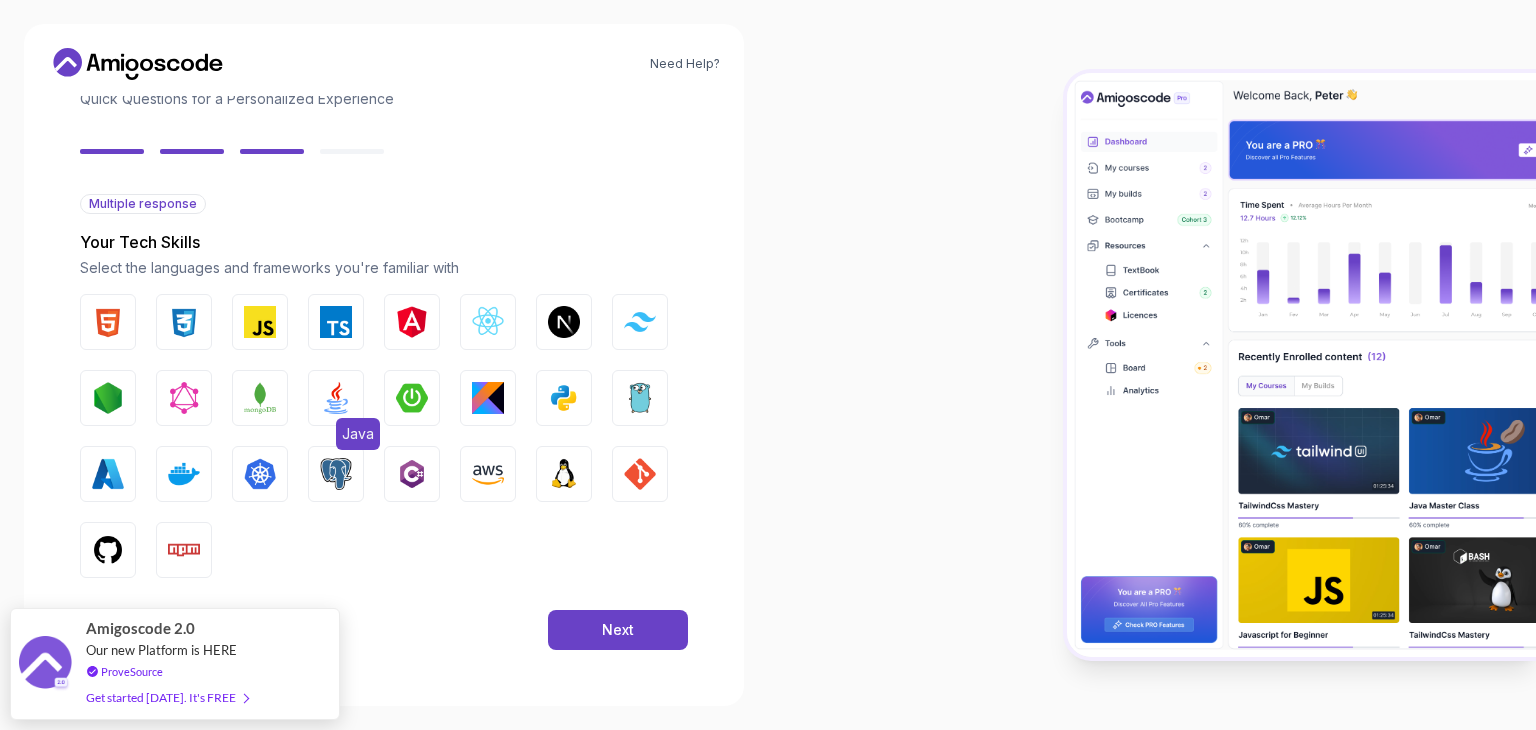 click on "Java" at bounding box center [336, 398] 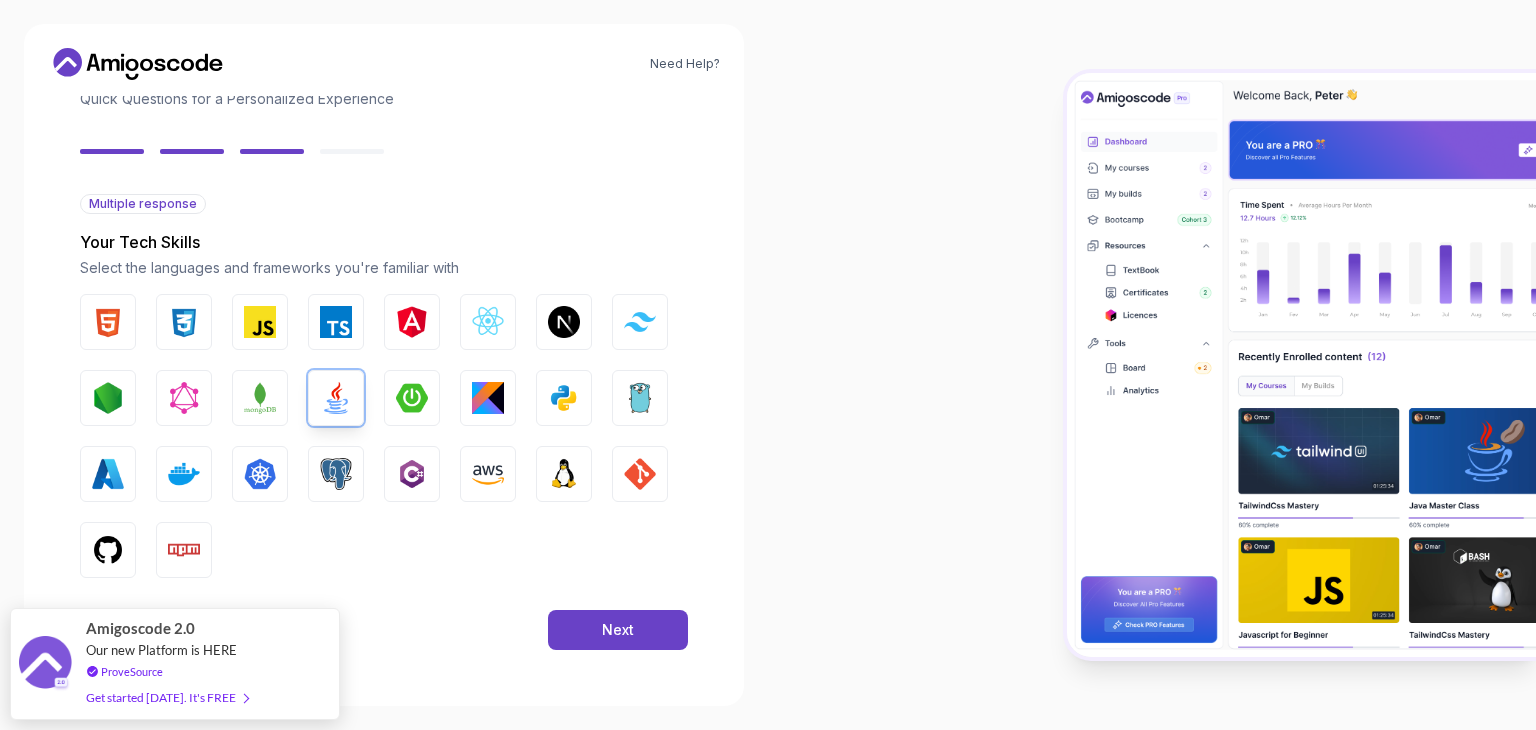 click on "HTML CSS JavaScript TypeScript Angular React.js Next.js Tailwind CSS Node.js GraphQL MongoDB Java Spring Boot Kotlin Python Go Azure Docker Kubernetes PostgreSQL C# AWS Linux GIT GitHub Npm" at bounding box center [384, 436] 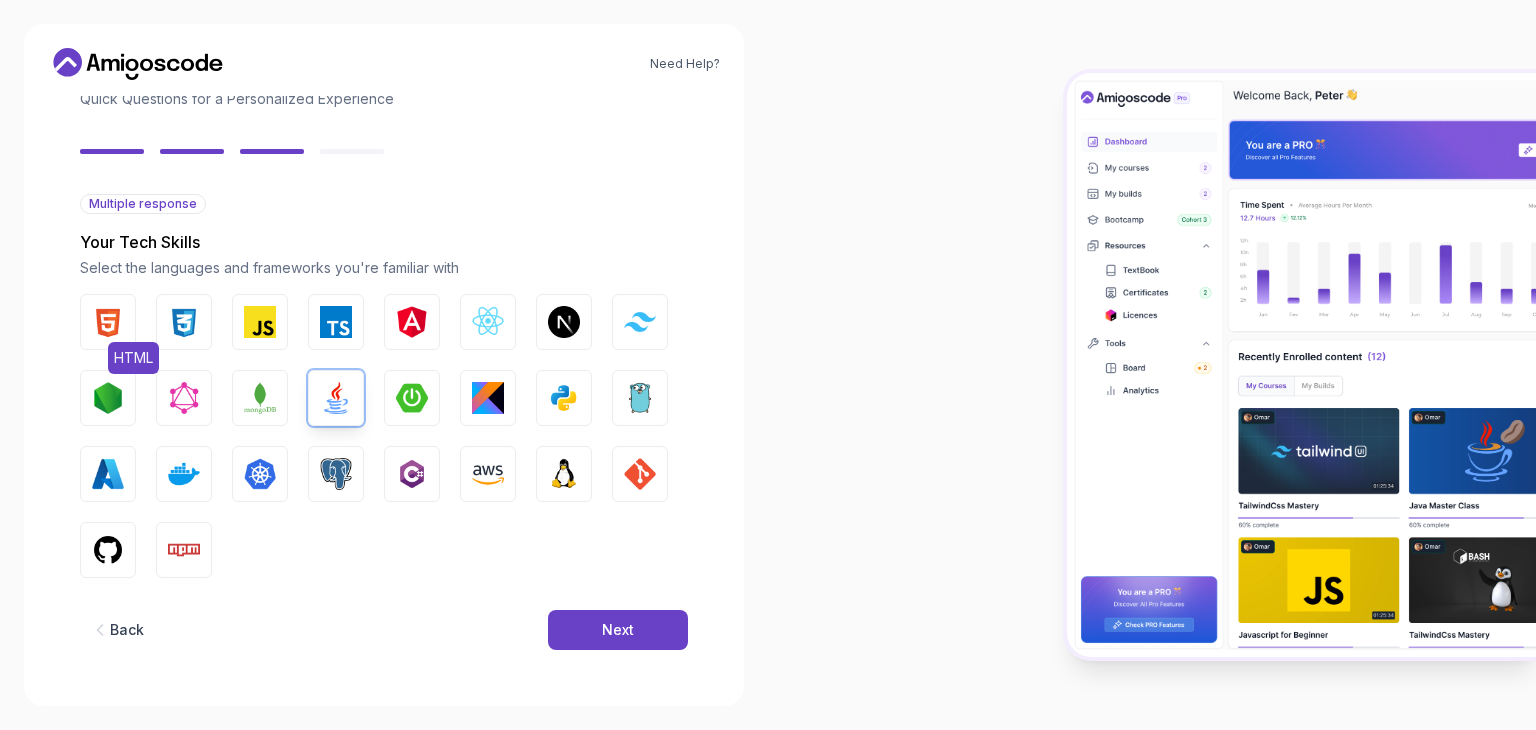 click at bounding box center [108, 322] 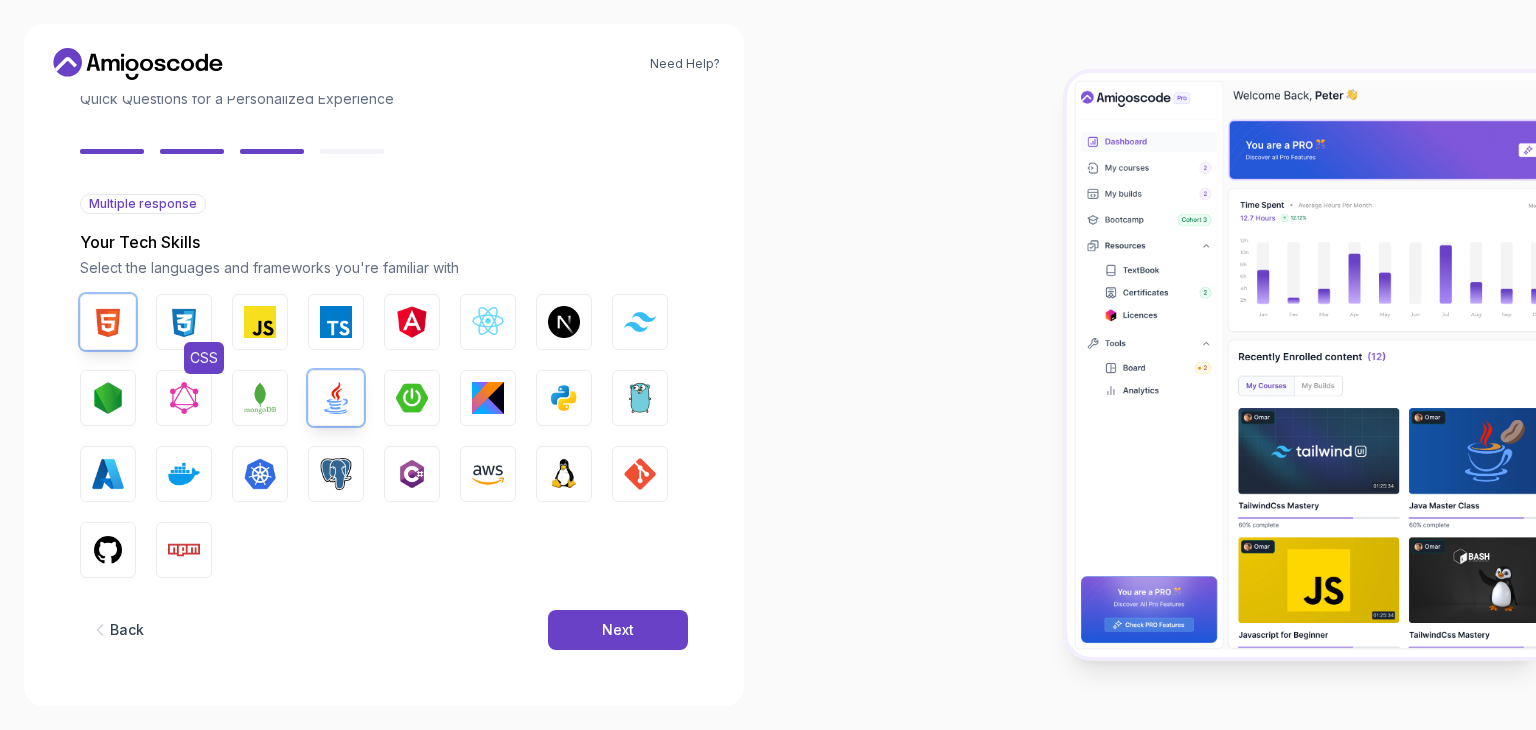 click at bounding box center [184, 322] 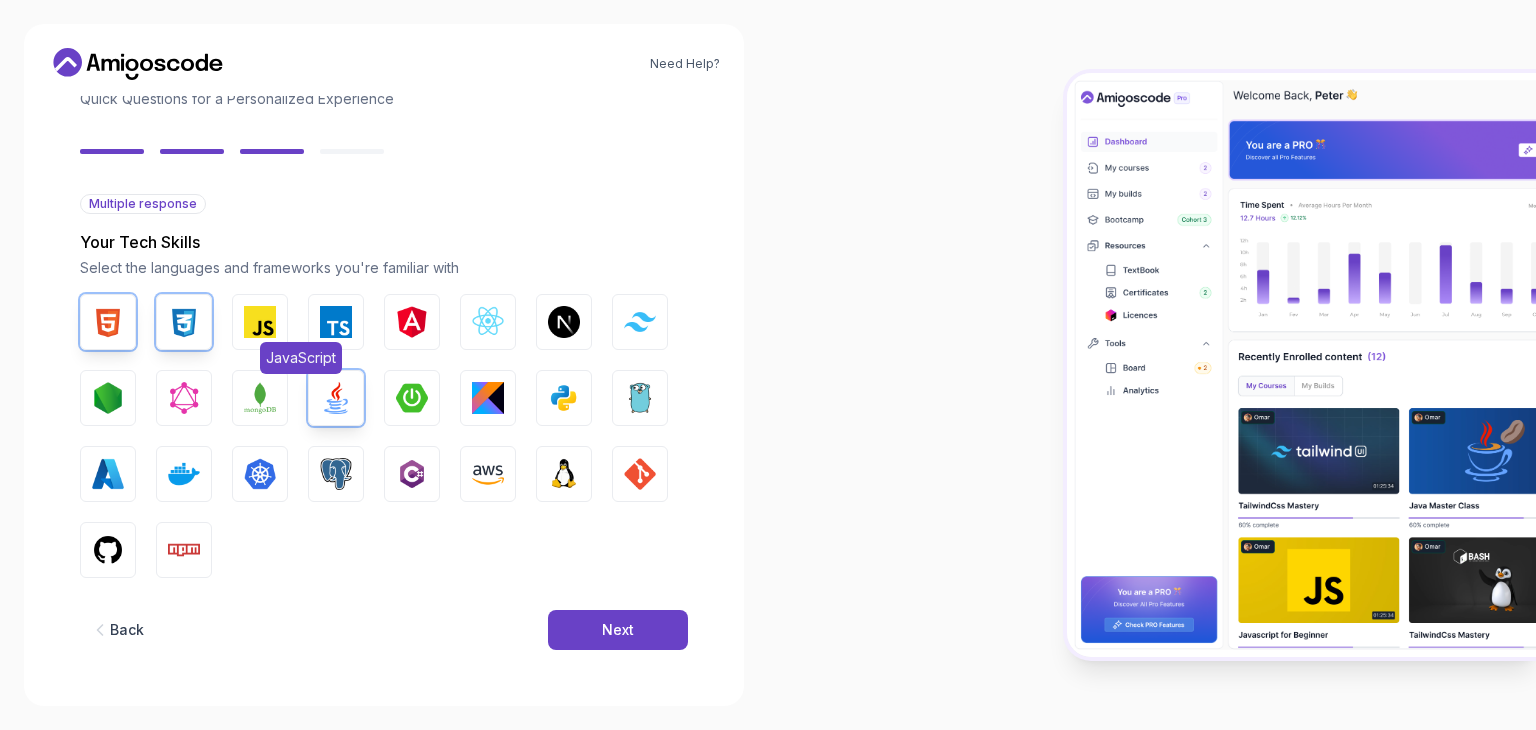 click at bounding box center [260, 322] 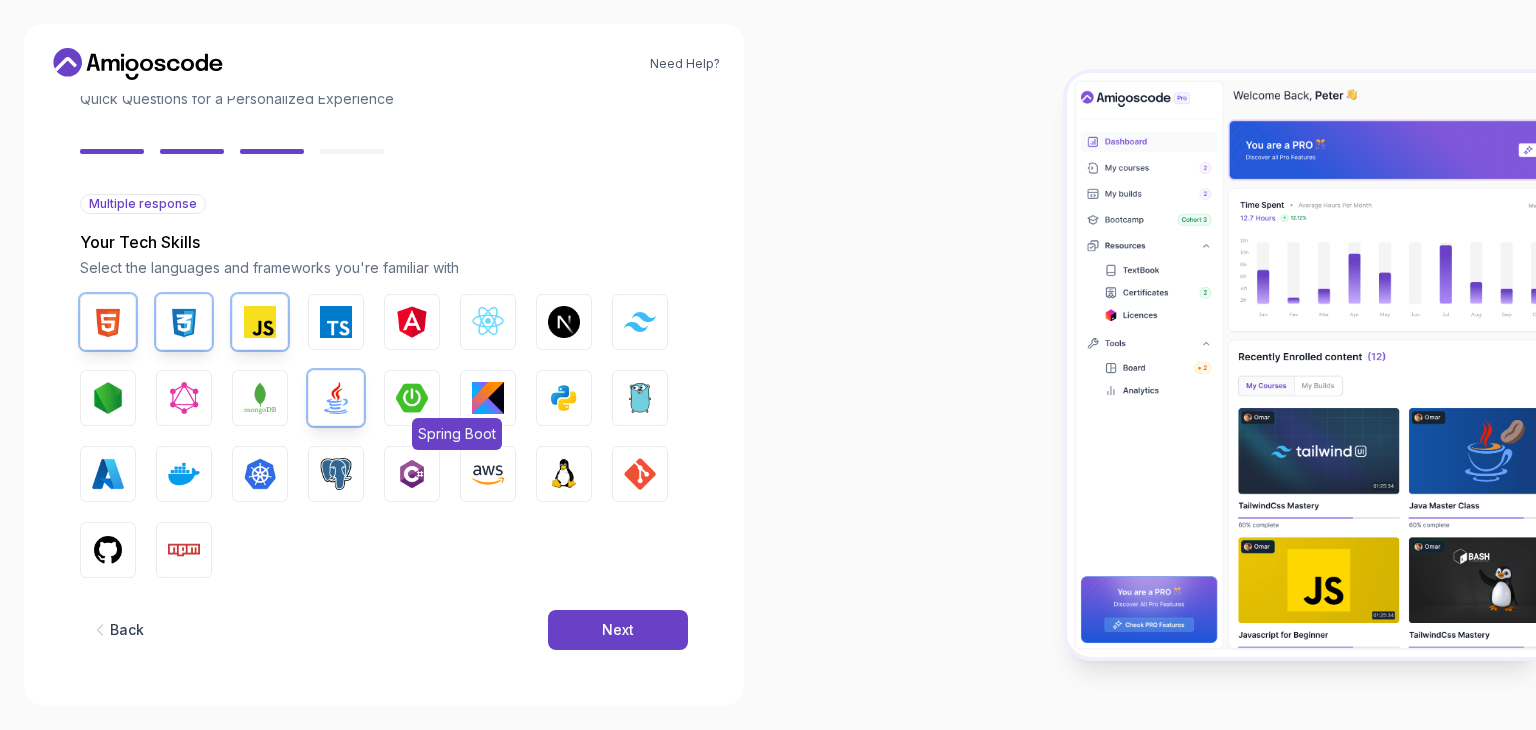 click at bounding box center (412, 398) 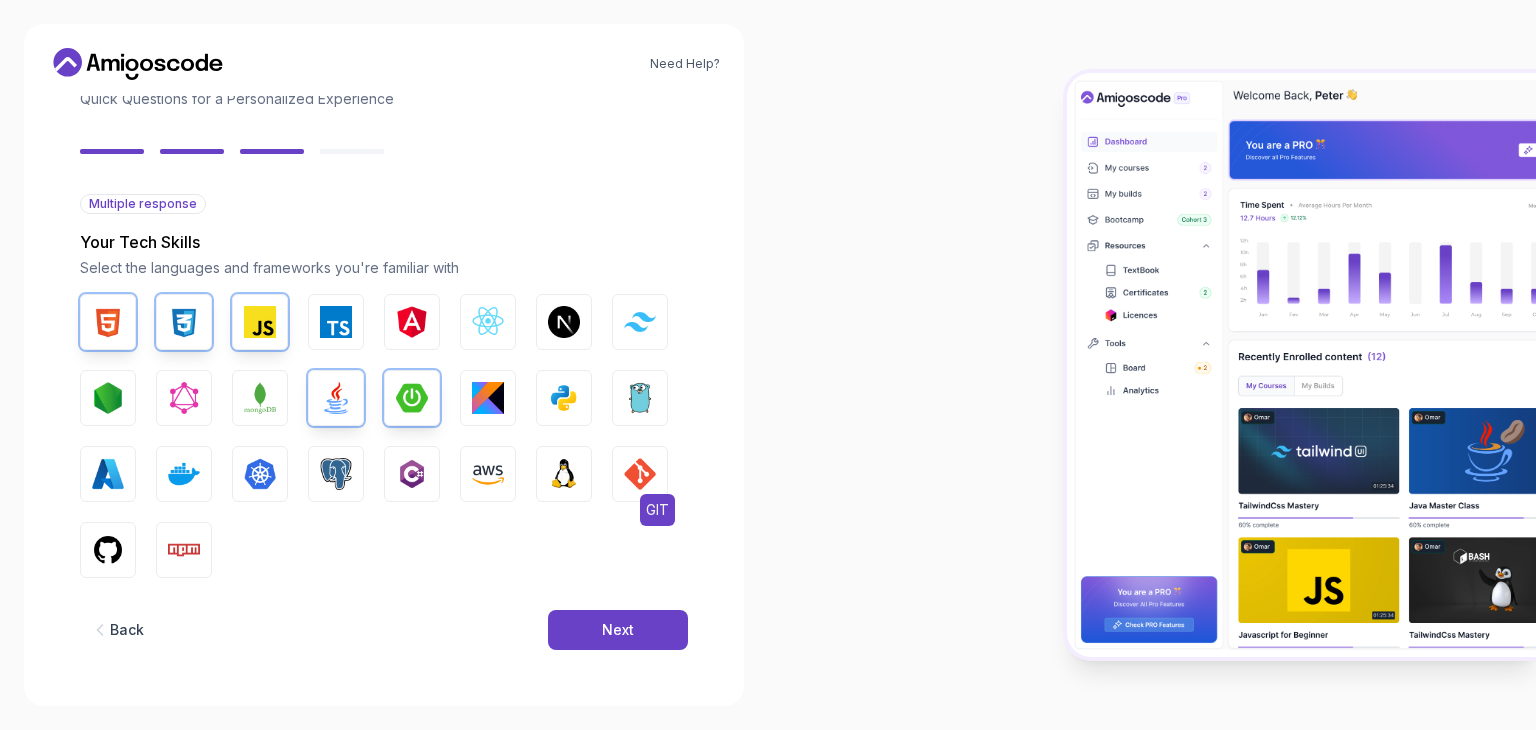 click at bounding box center (640, 474) 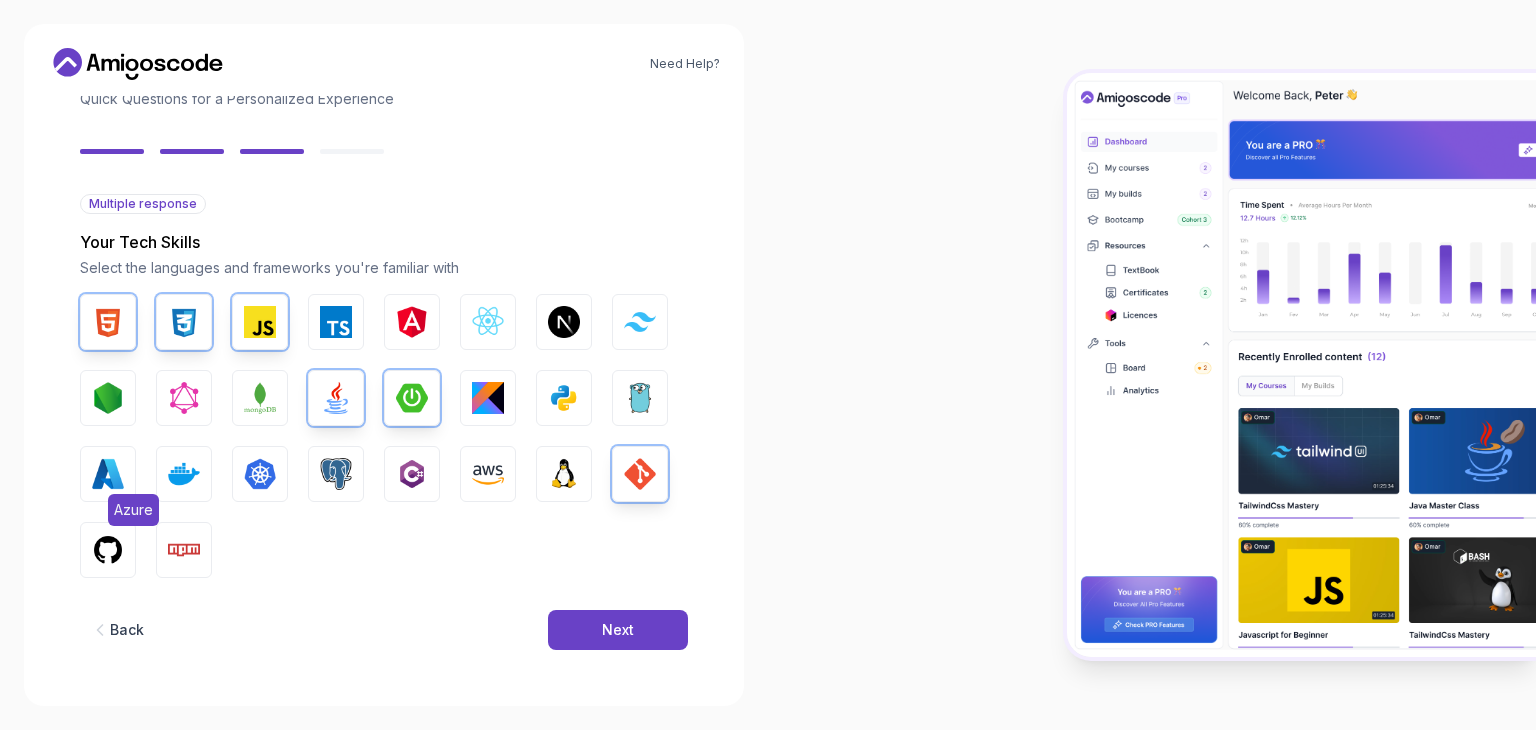 click at bounding box center (108, 474) 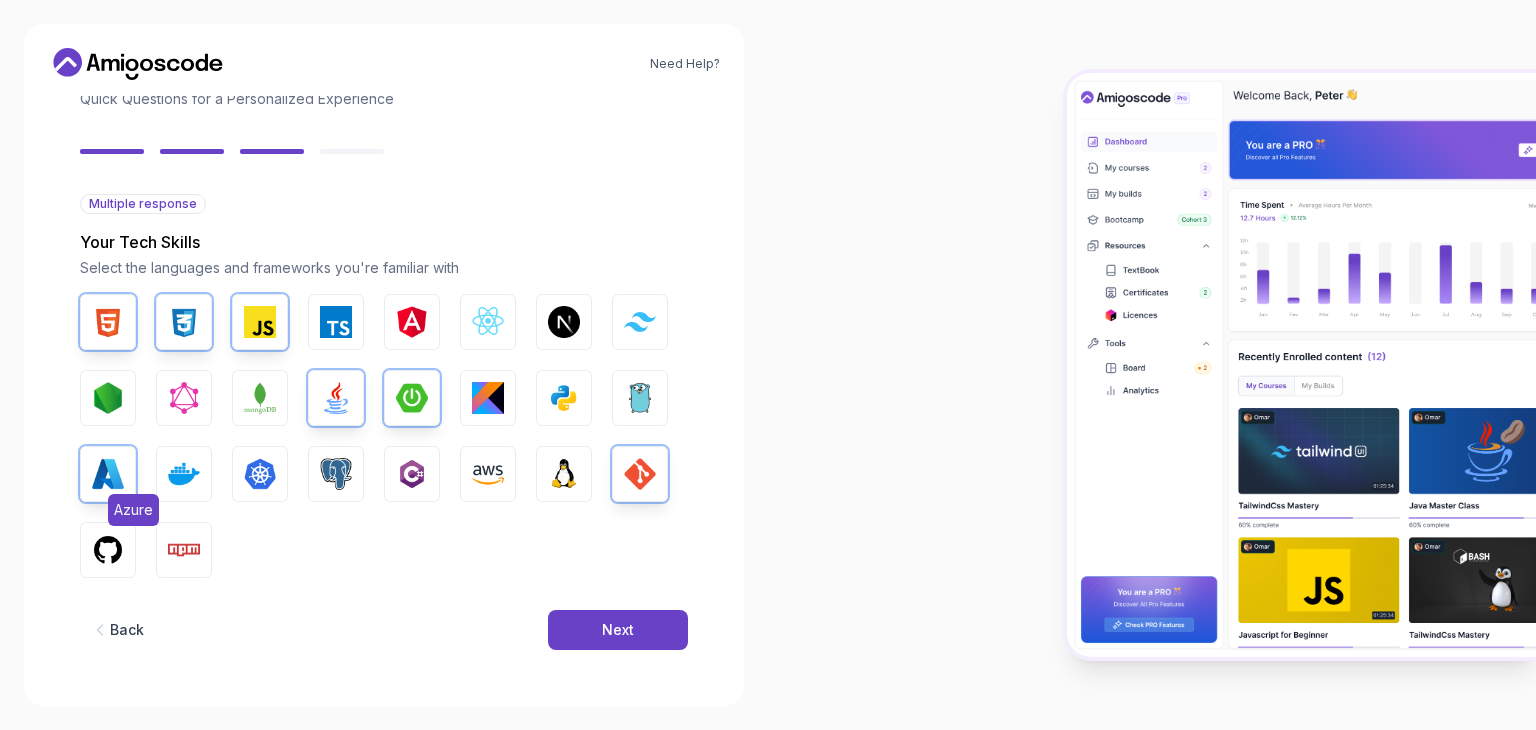 click at bounding box center [108, 474] 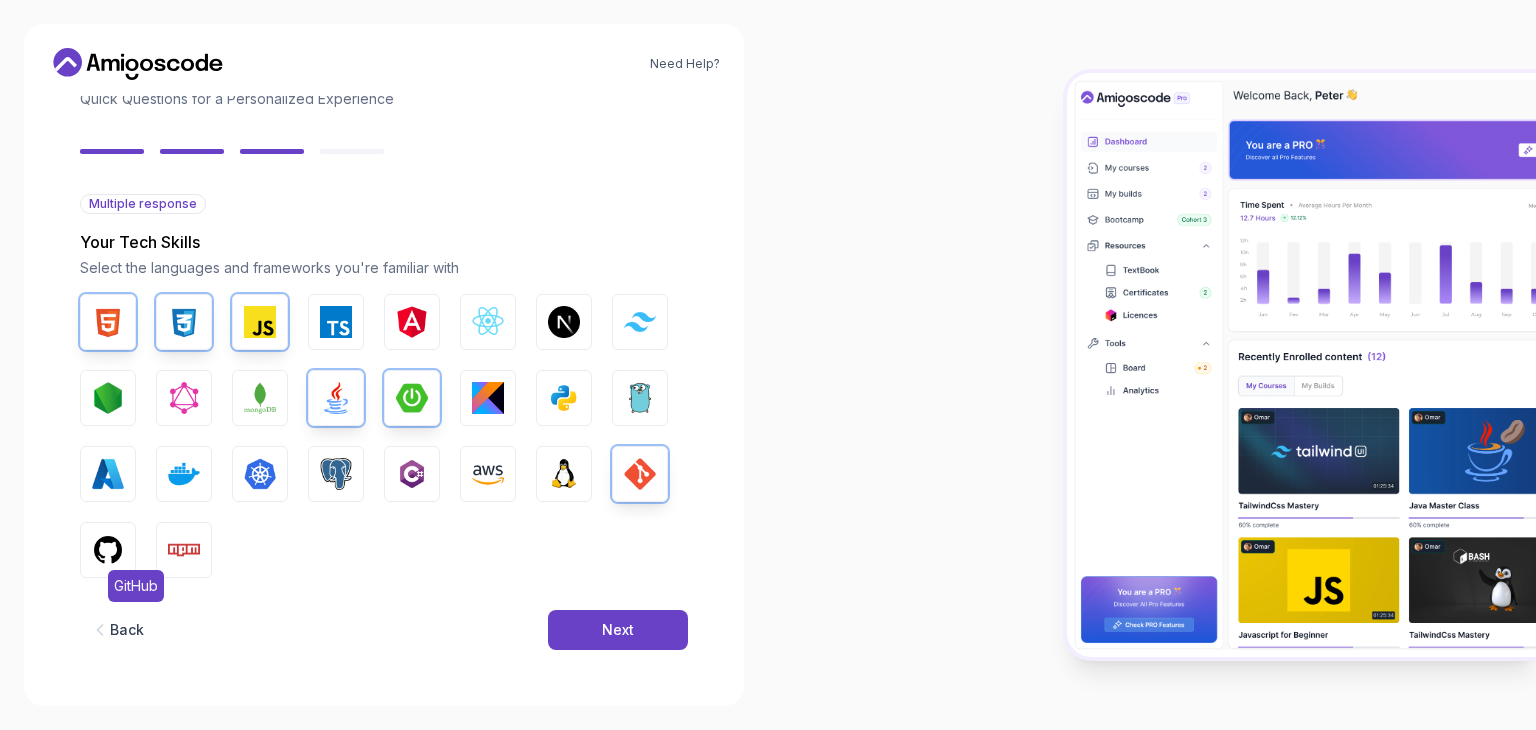 click at bounding box center (108, 550) 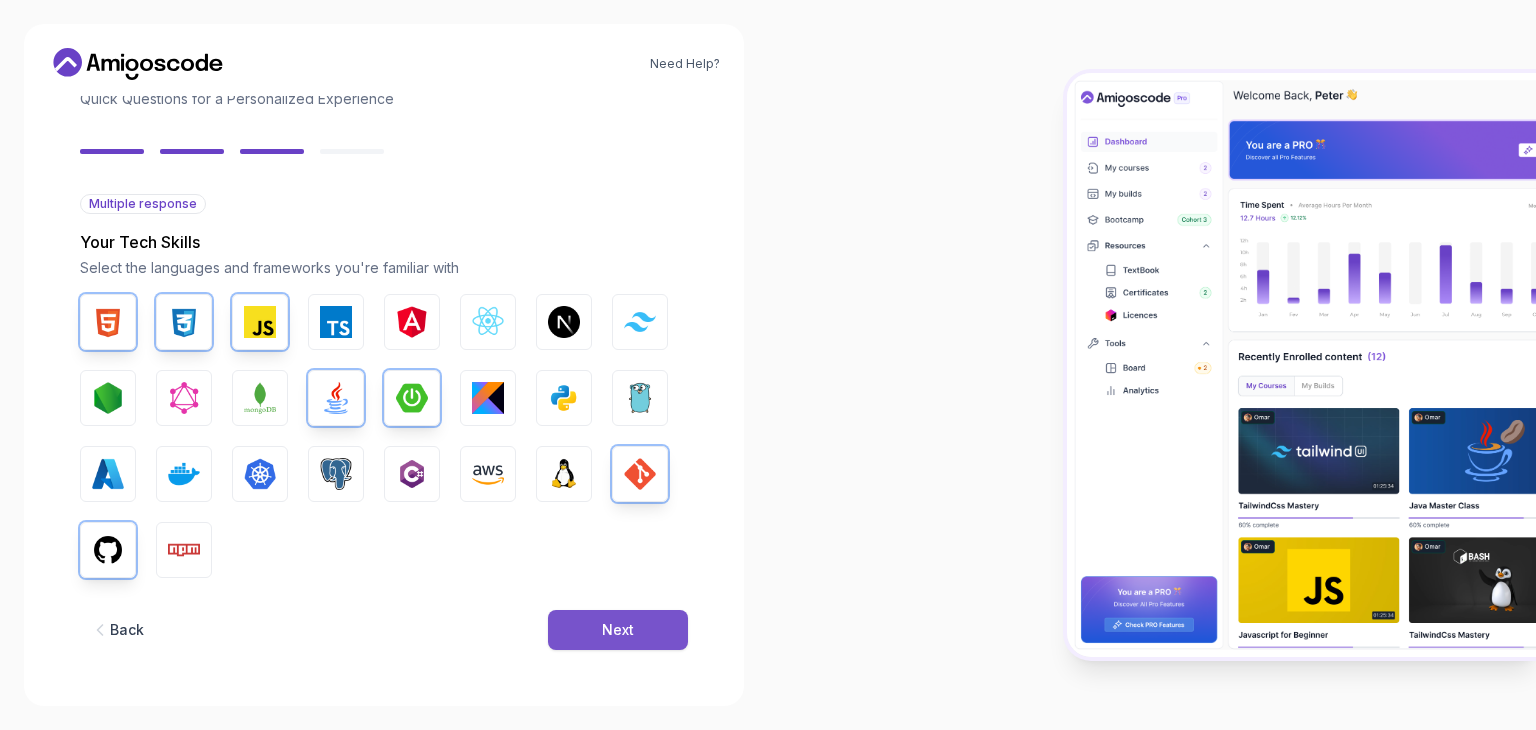 click on "Next" at bounding box center (618, 630) 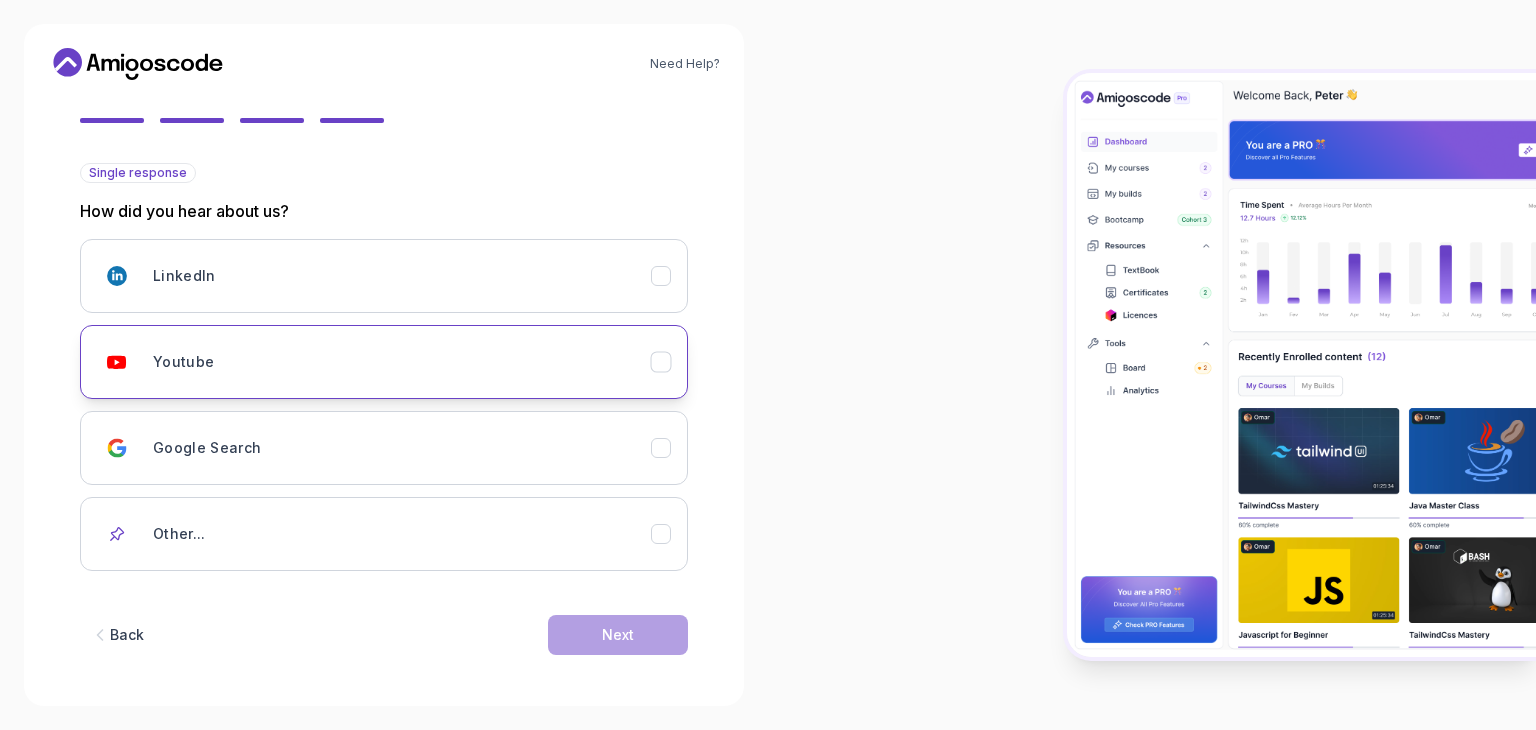 scroll, scrollTop: 177, scrollLeft: 0, axis: vertical 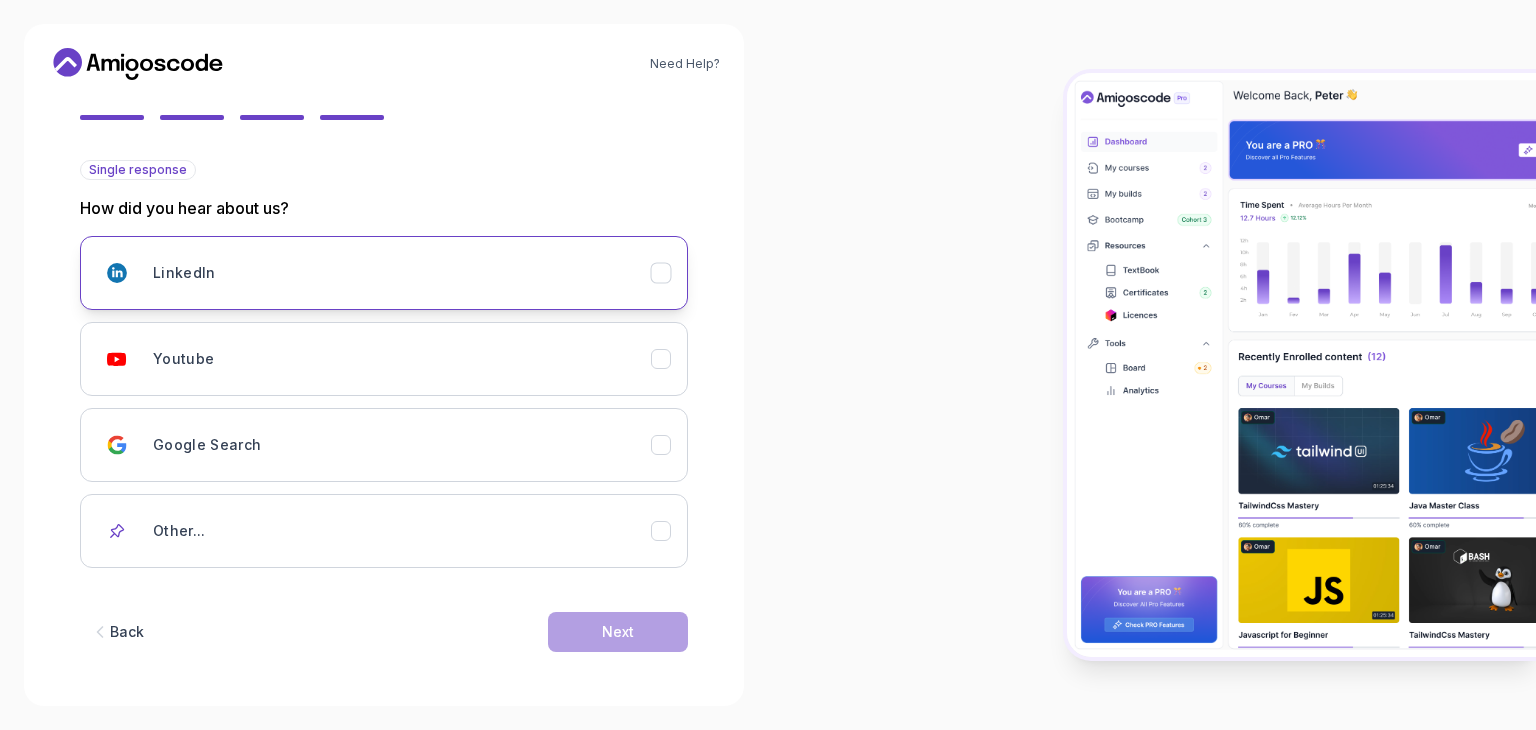 click on "LinkedIn" at bounding box center [384, 273] 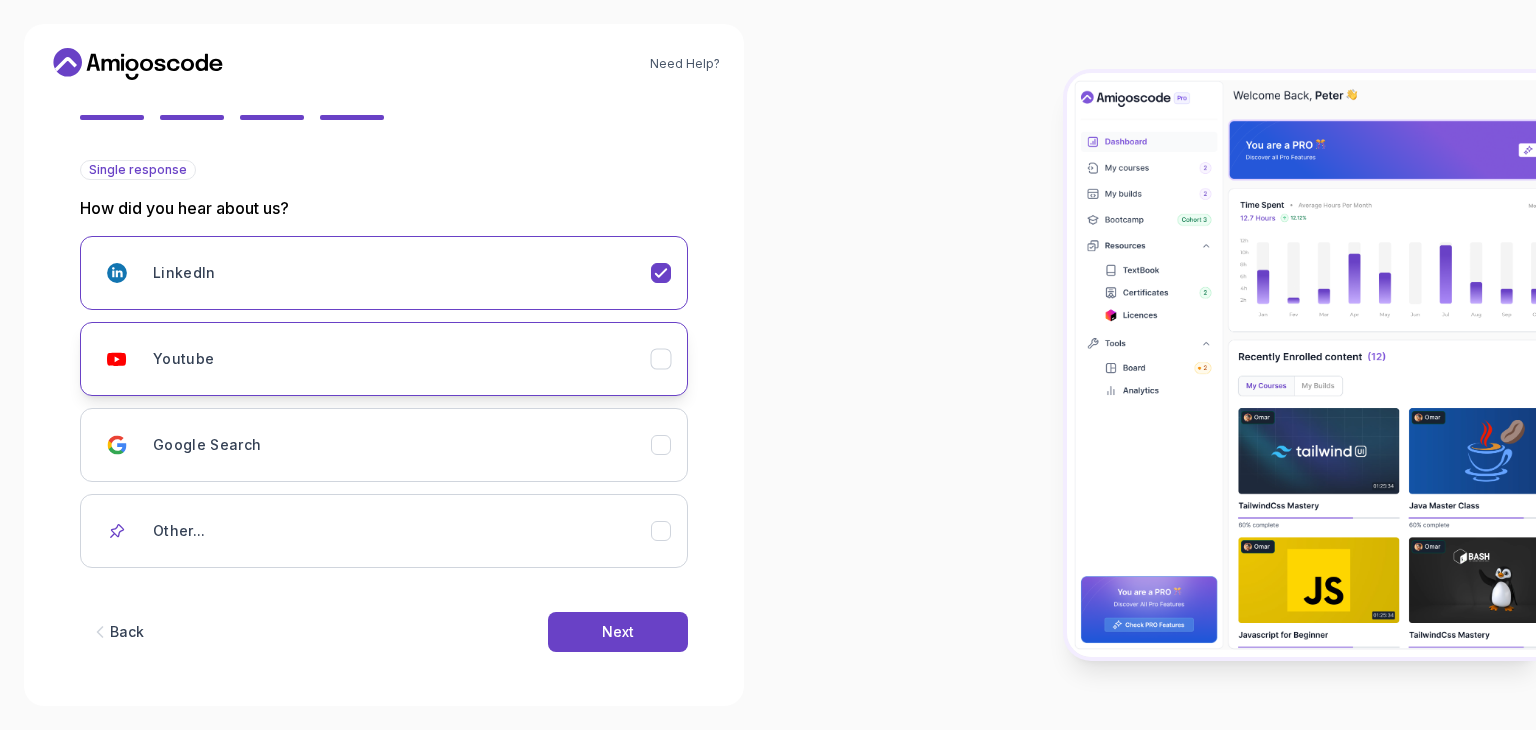 click 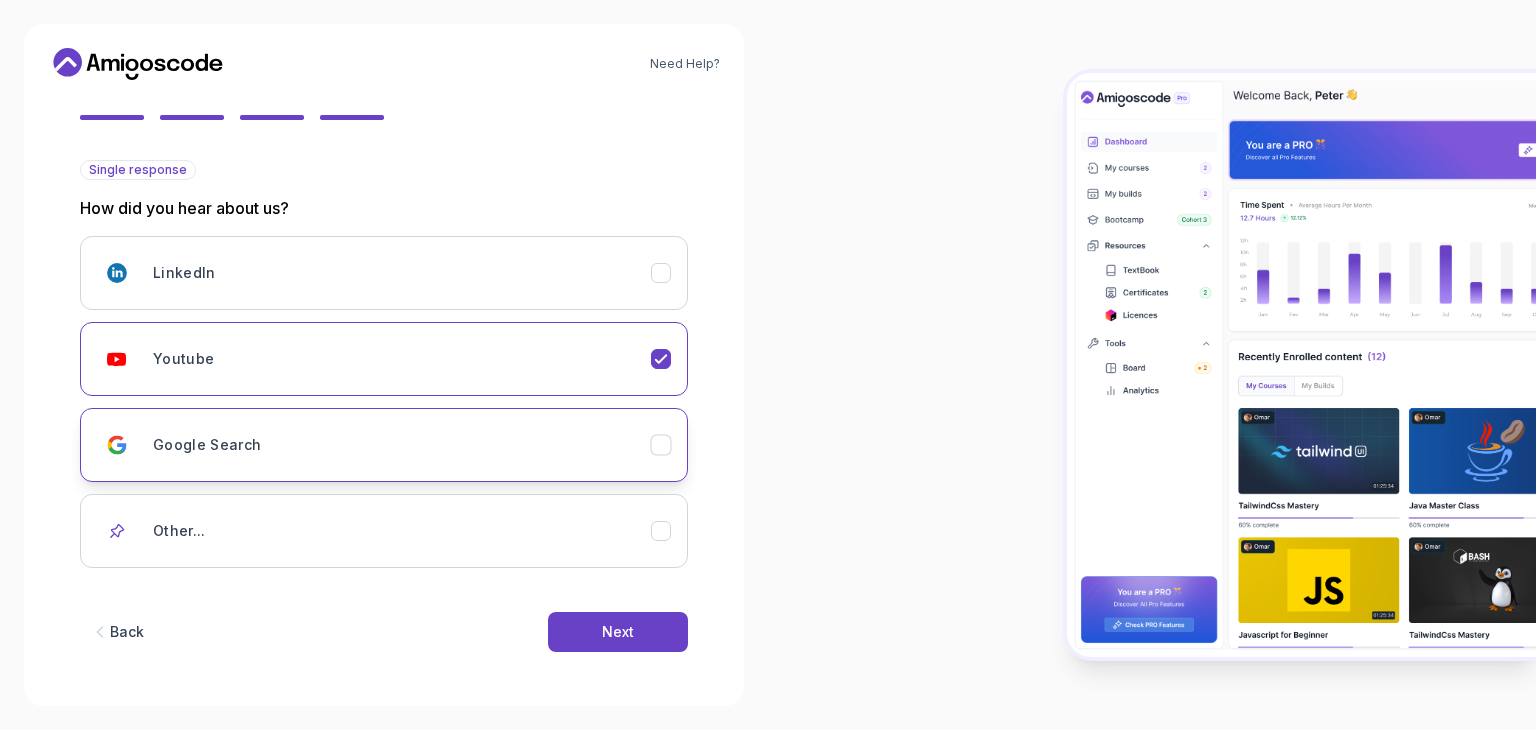click 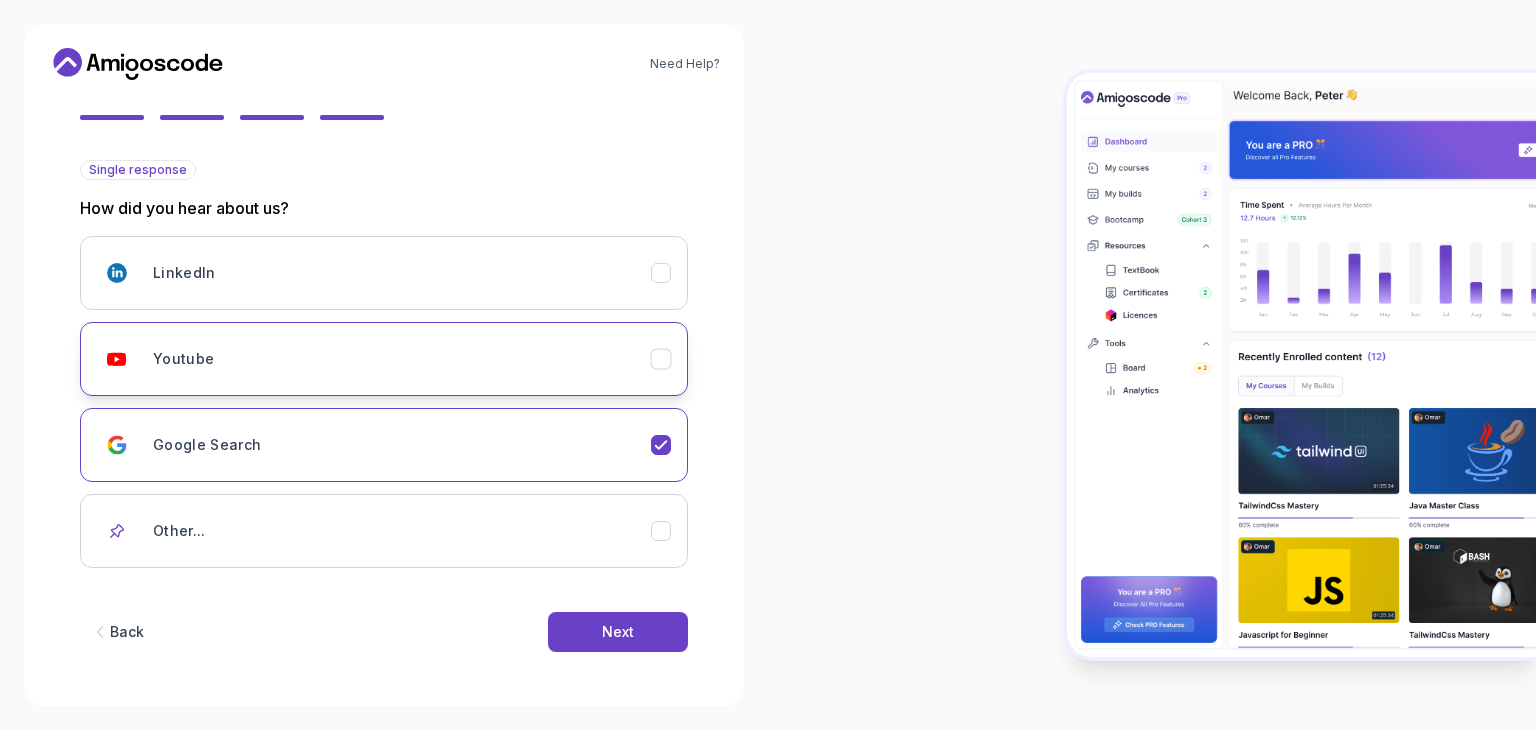 click 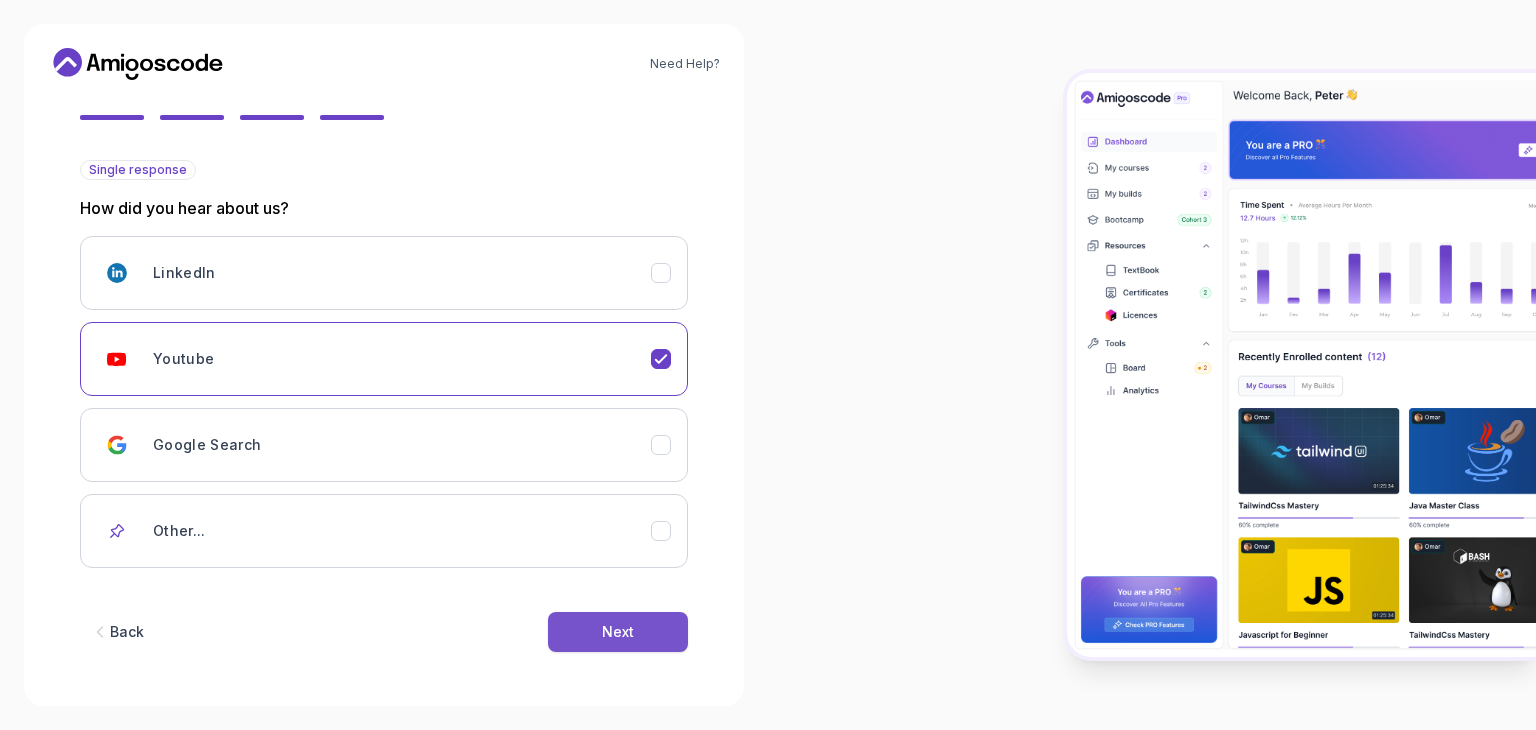 click on "Next" at bounding box center [618, 632] 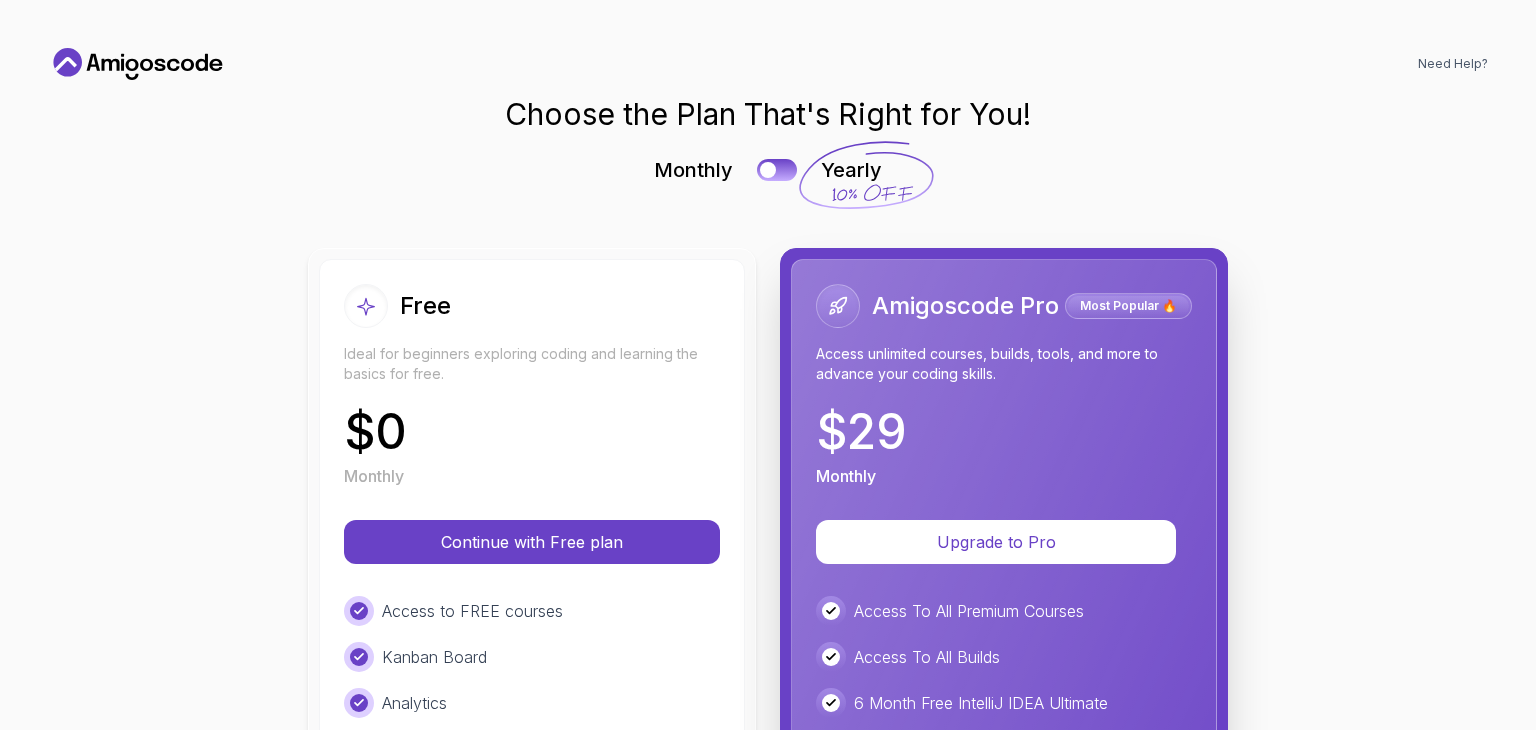 scroll, scrollTop: 0, scrollLeft: 0, axis: both 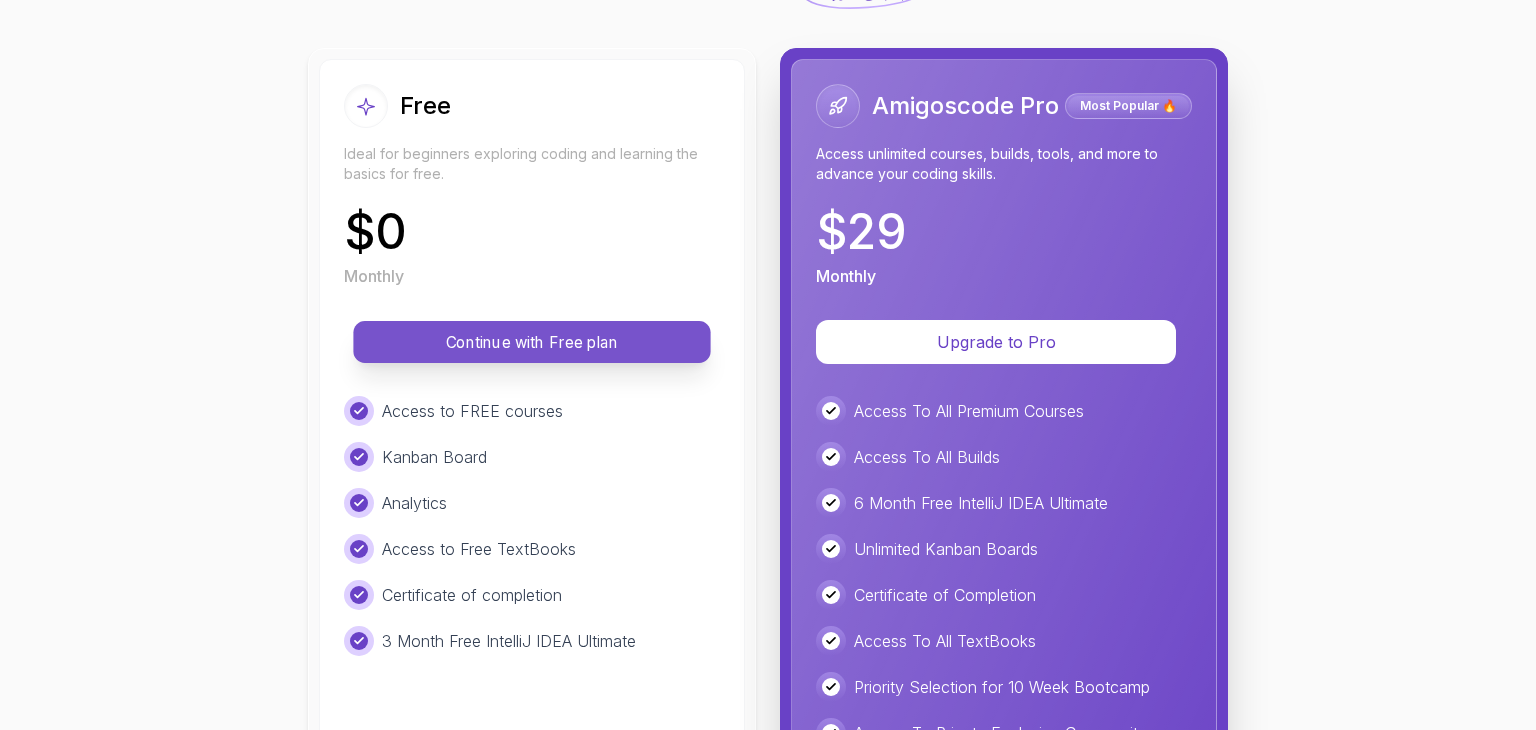 click on "Continue with Free plan" at bounding box center [531, 342] 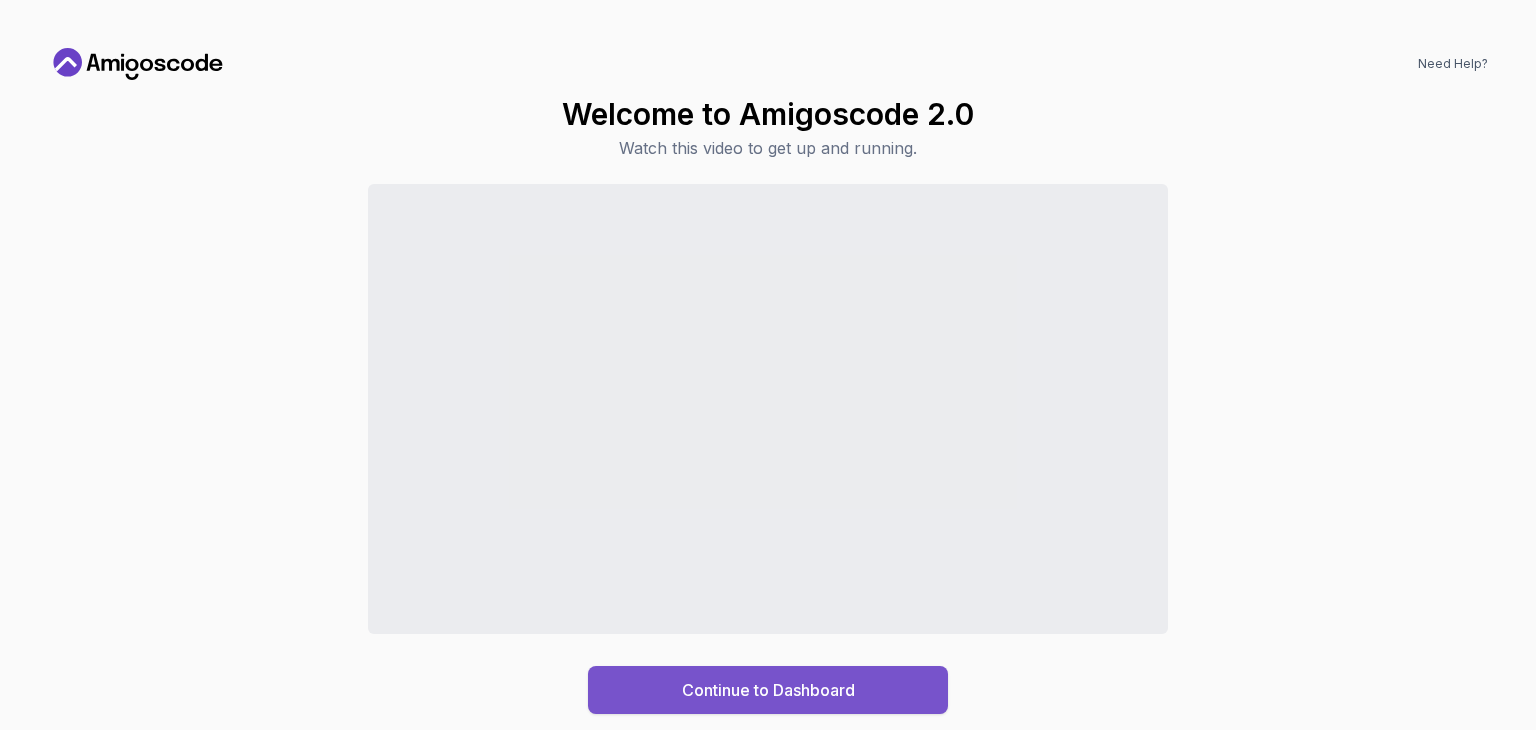 click on "Continue to Dashboard" at bounding box center [768, 690] 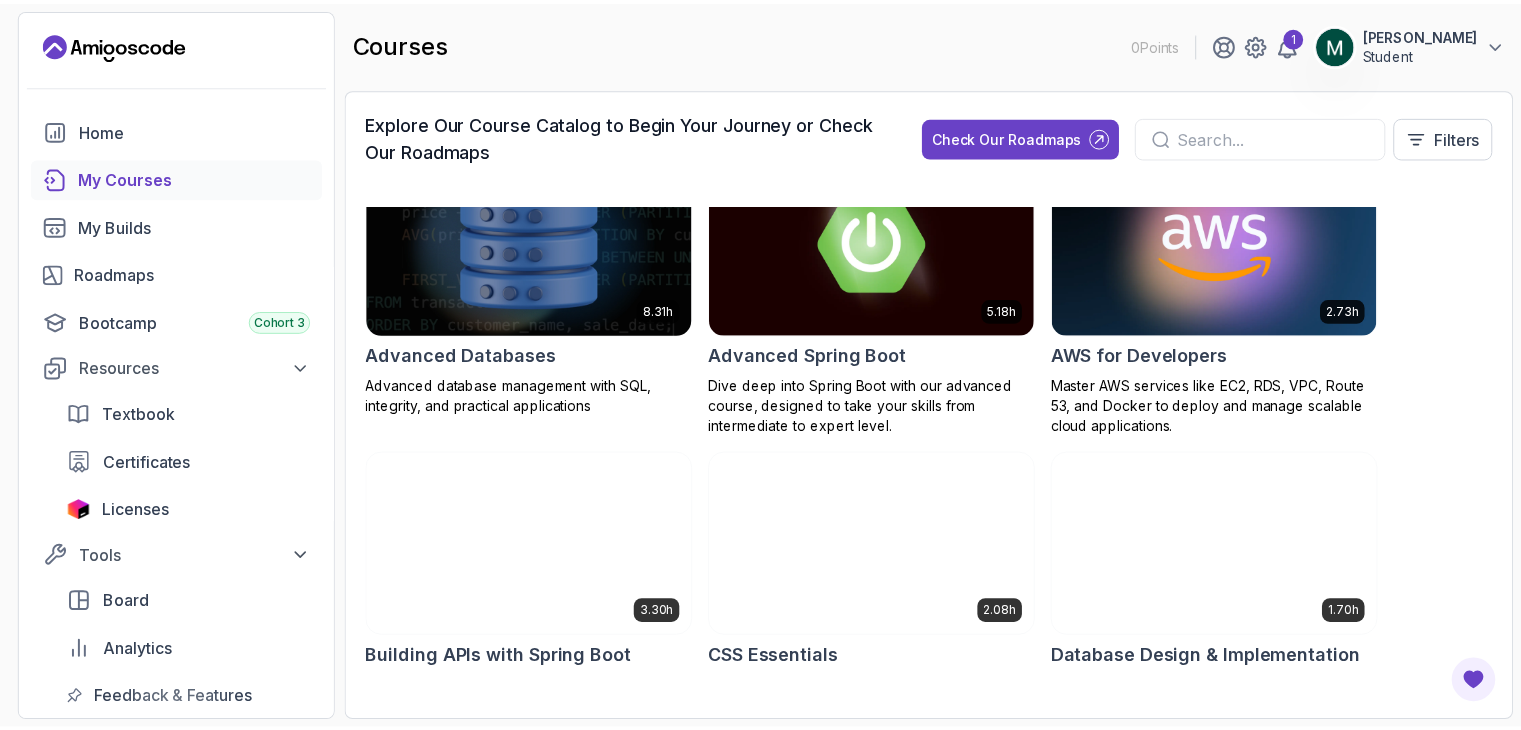 scroll, scrollTop: 0, scrollLeft: 0, axis: both 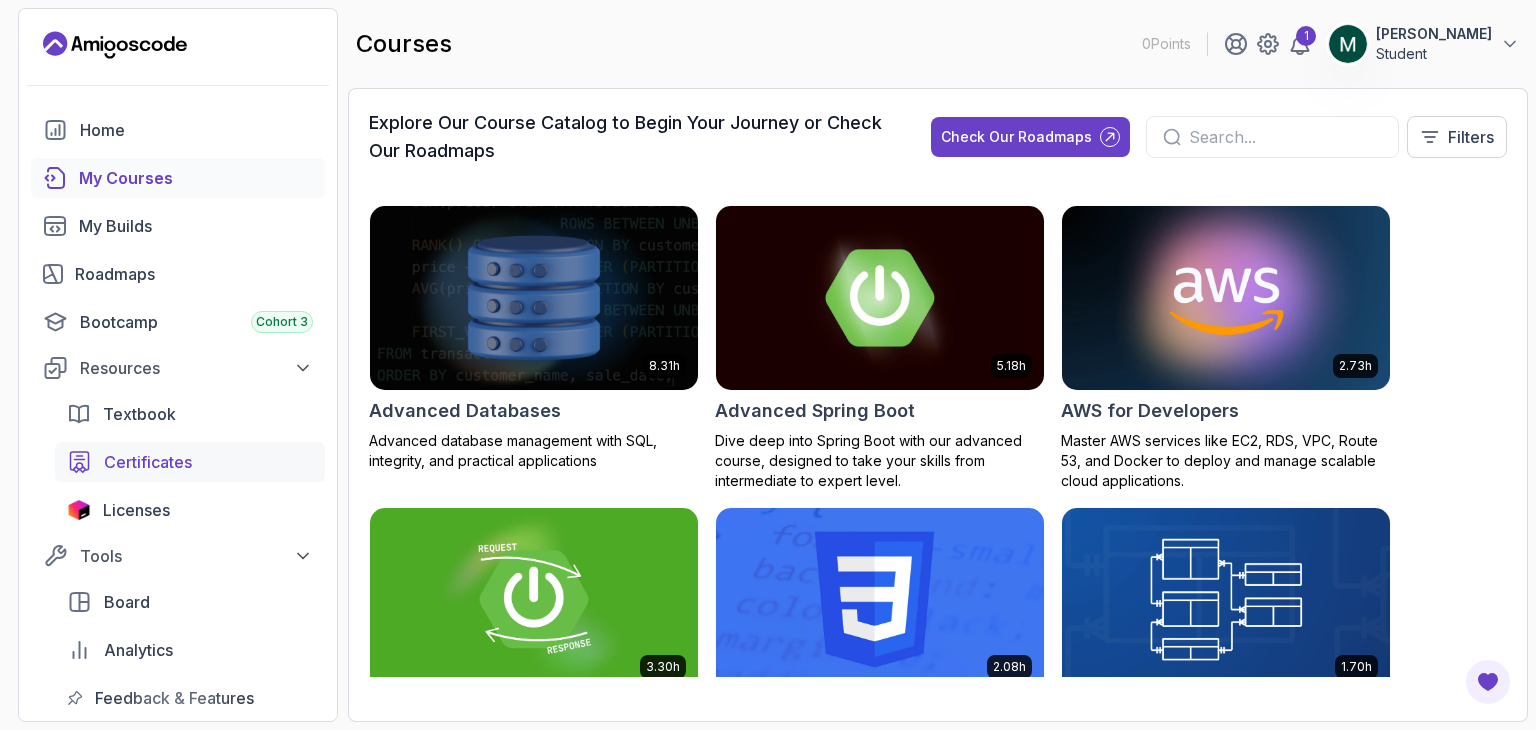 click on "Certificates" at bounding box center [208, 462] 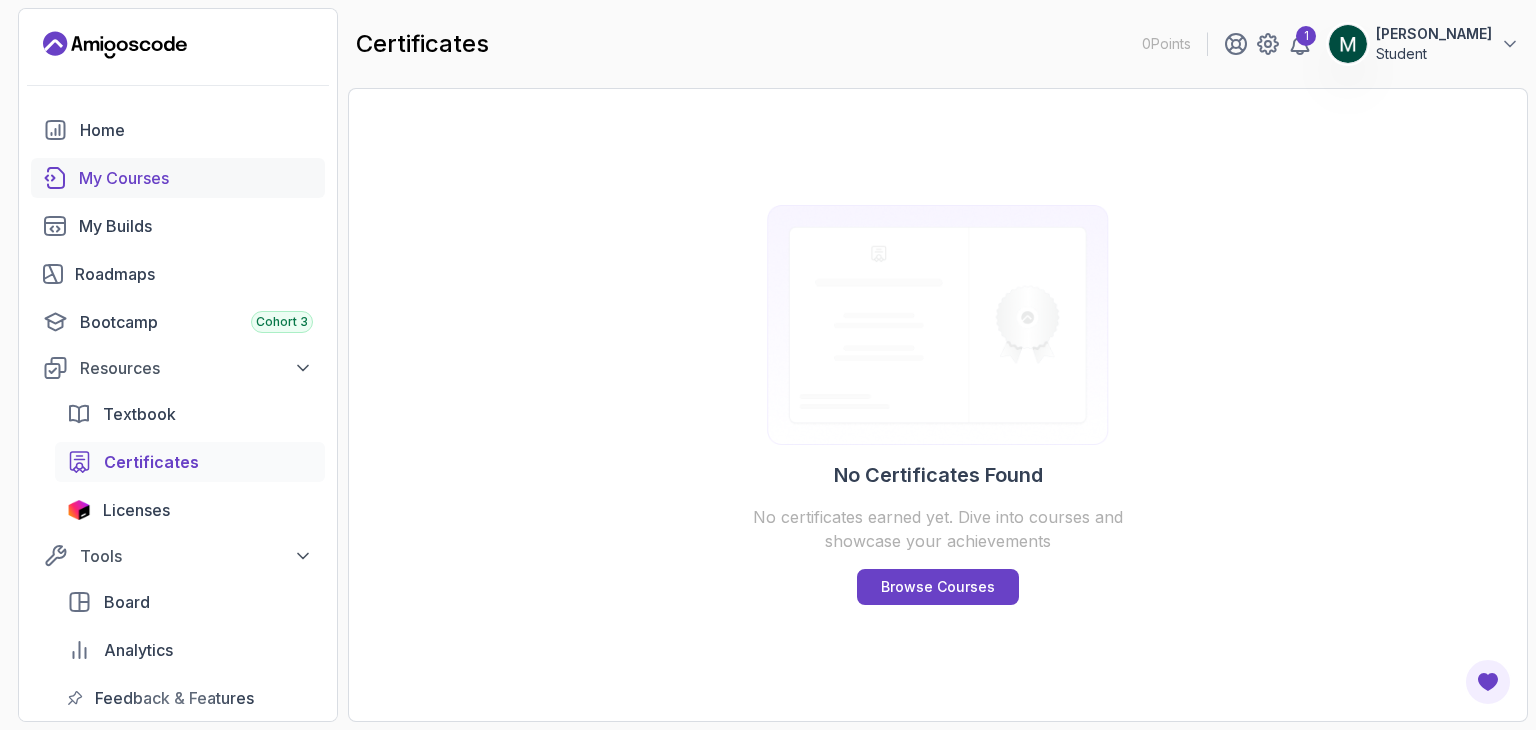 click on "My Courses" at bounding box center [178, 178] 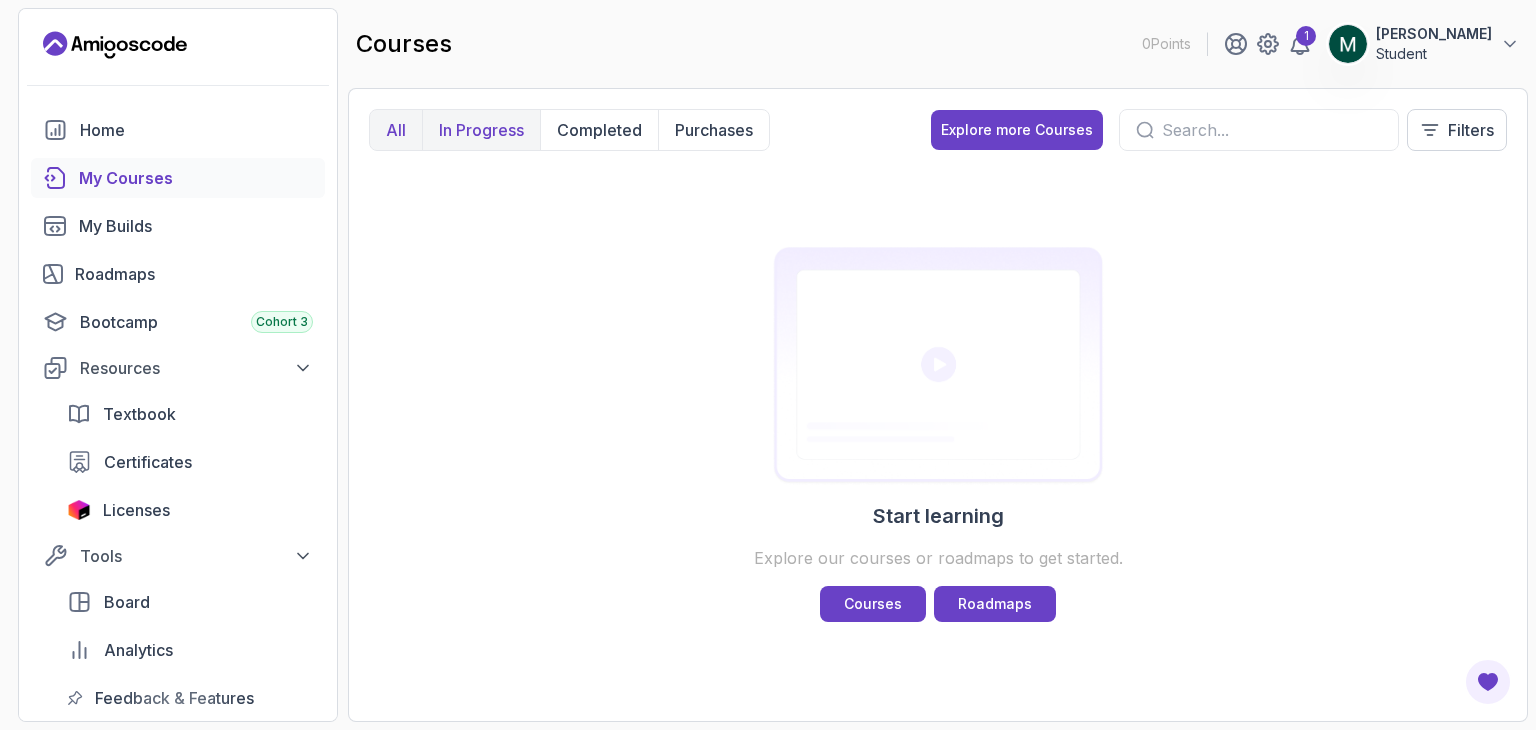 click on "In Progress" at bounding box center [481, 130] 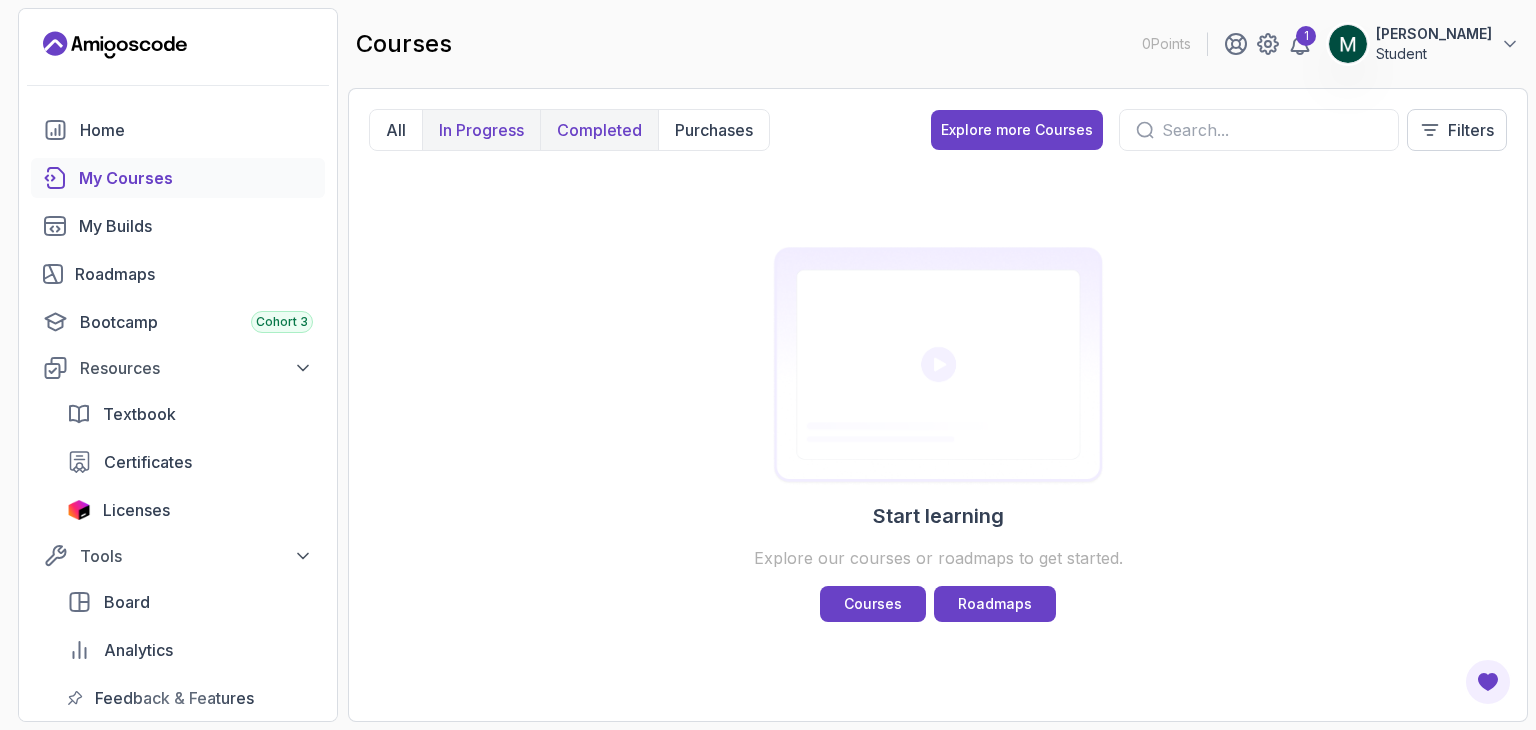click on "Completed" at bounding box center [599, 130] 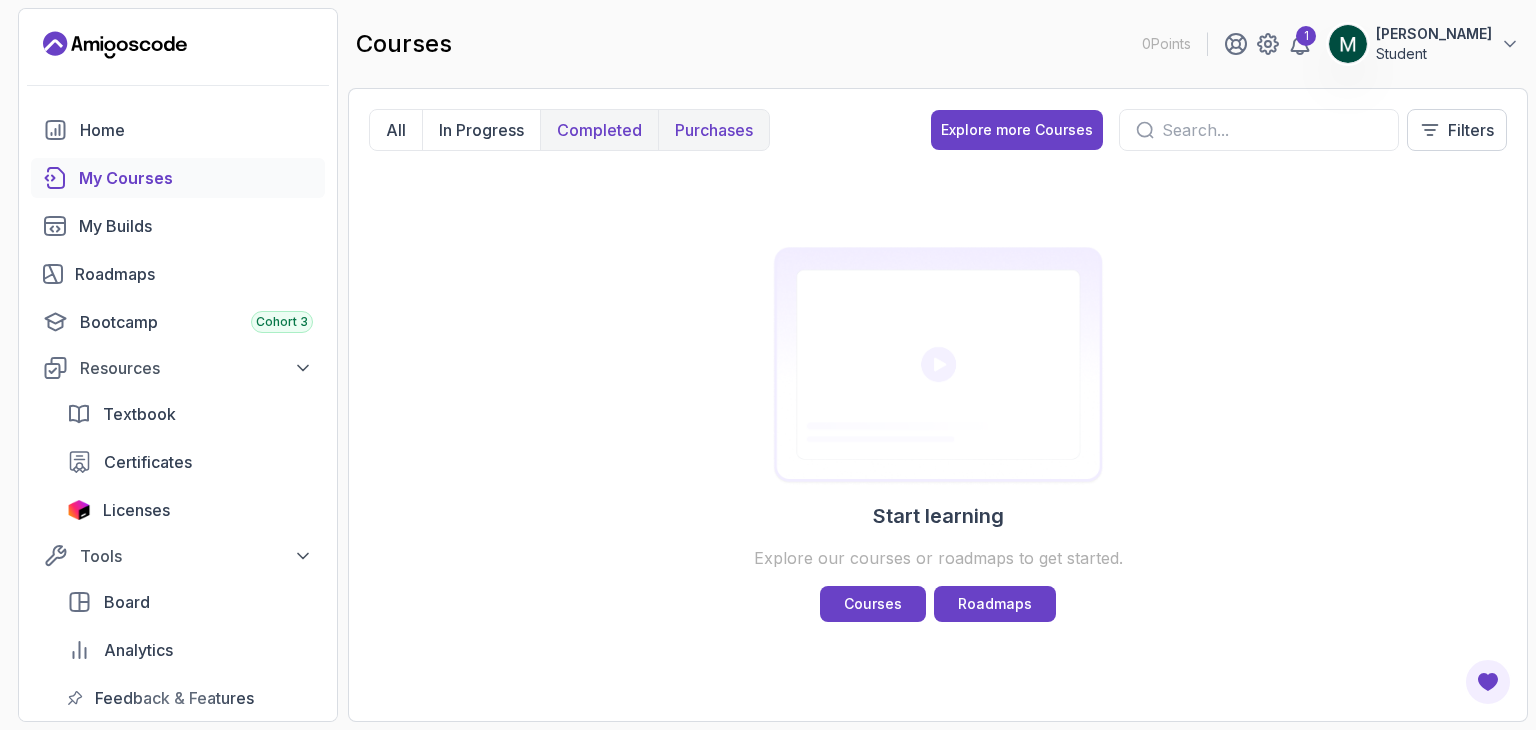 click on "Purchases" at bounding box center (714, 130) 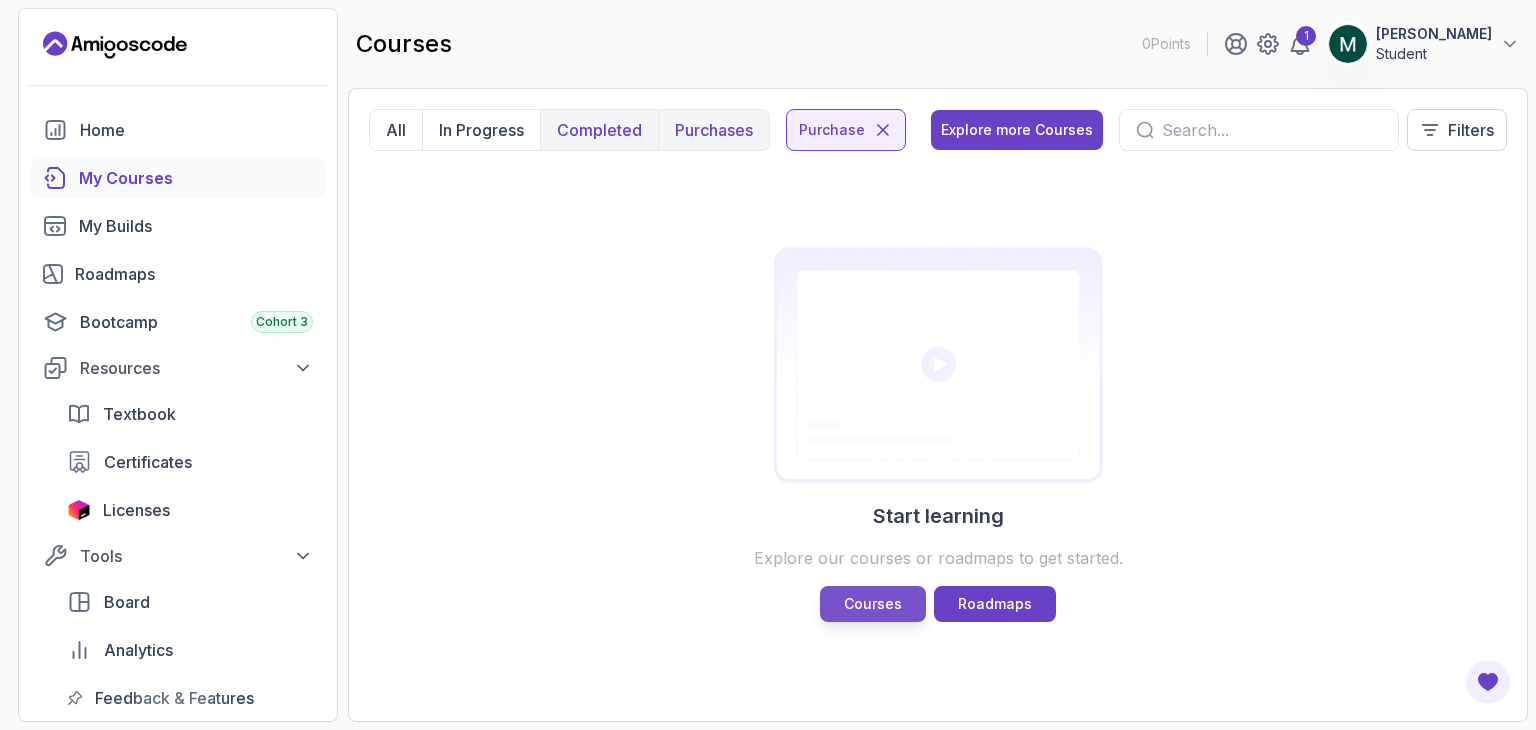 click on "Courses" at bounding box center (873, 604) 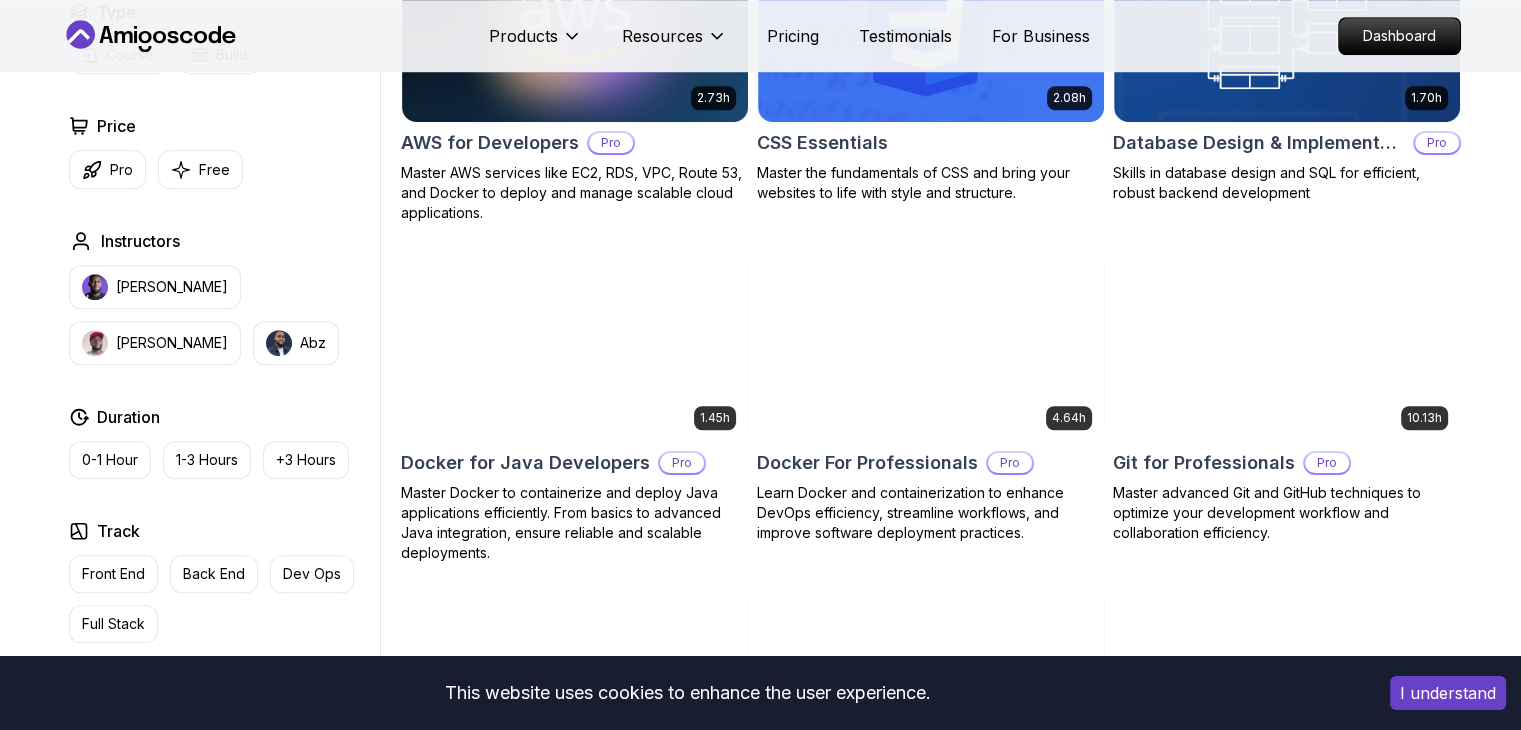 scroll, scrollTop: 1600, scrollLeft: 0, axis: vertical 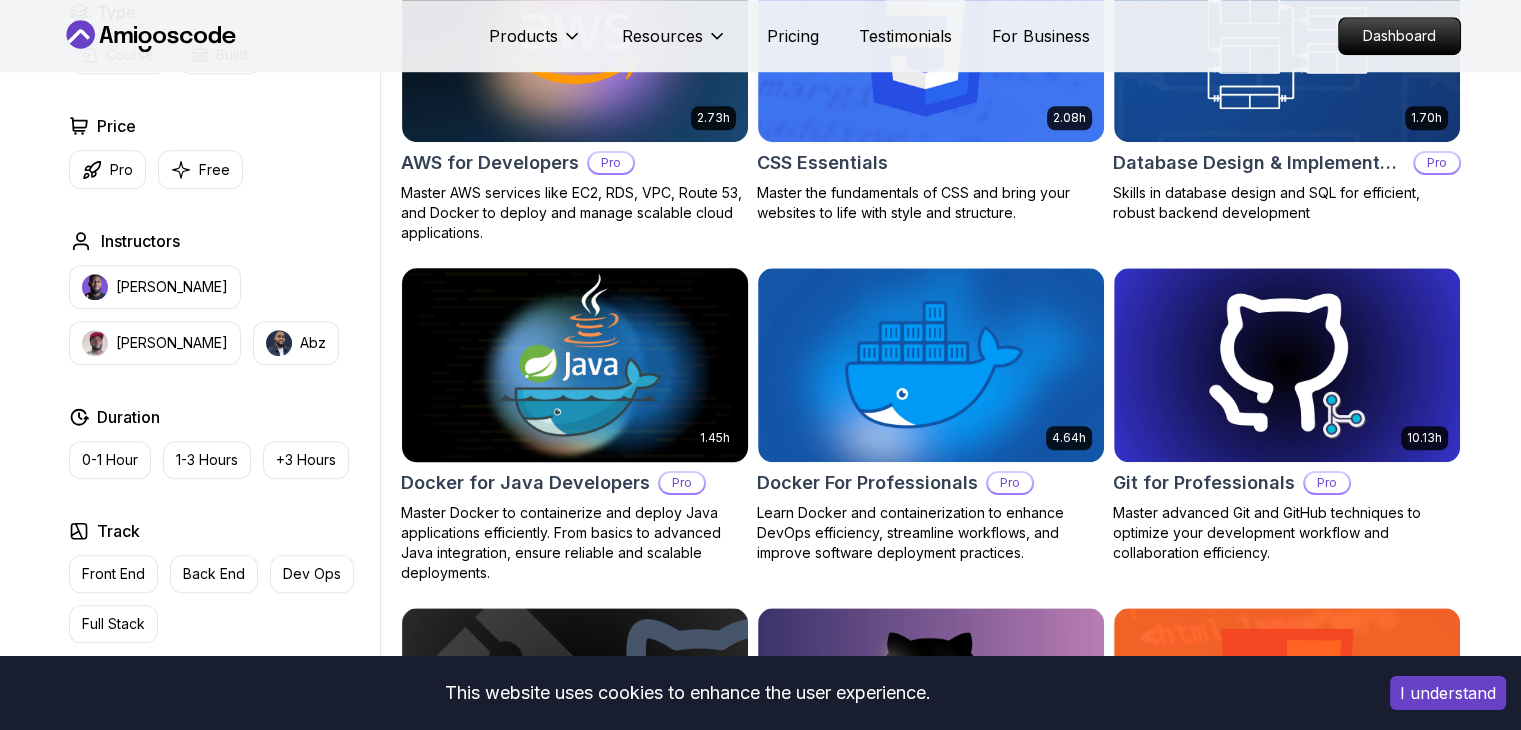 click on "Pro" at bounding box center (682, 483) 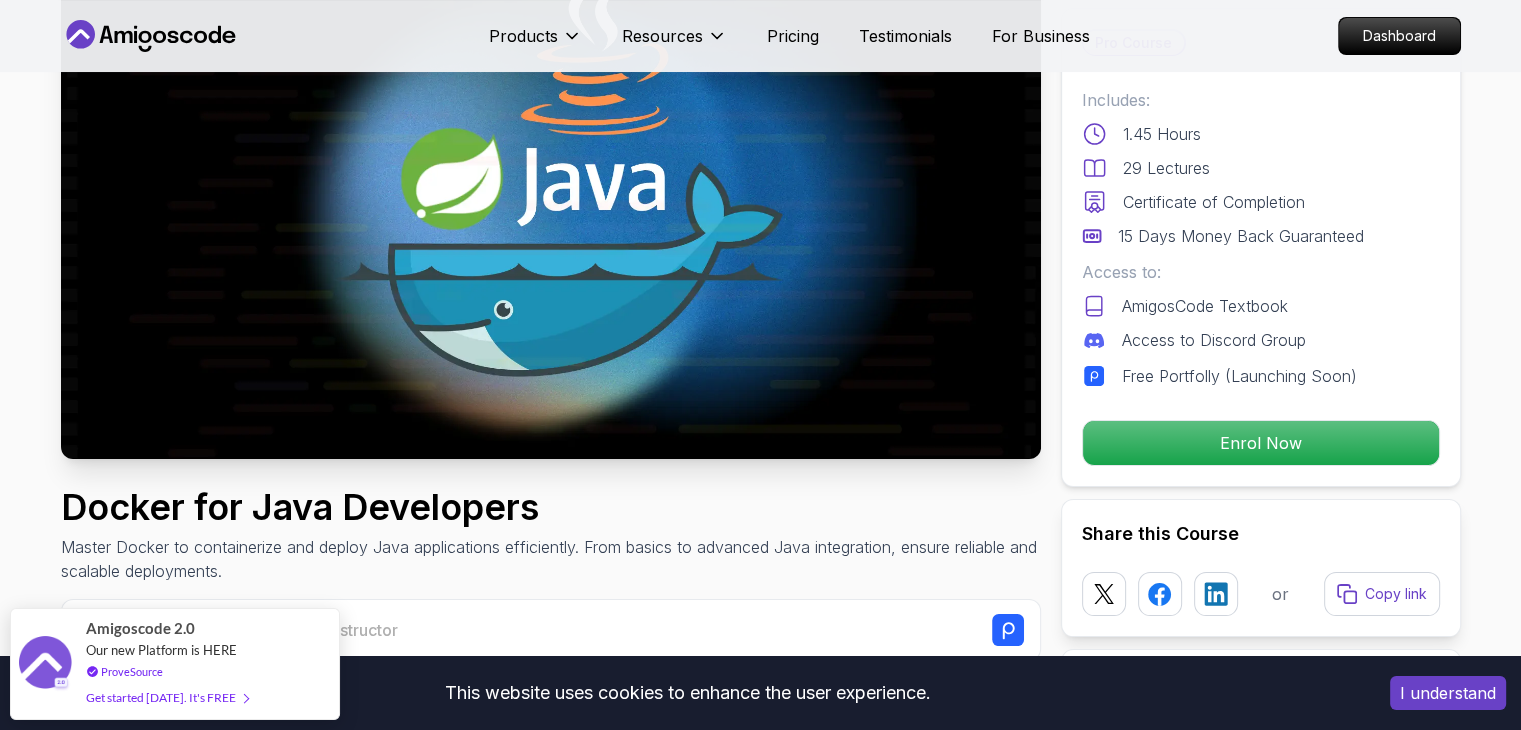 scroll, scrollTop: 200, scrollLeft: 0, axis: vertical 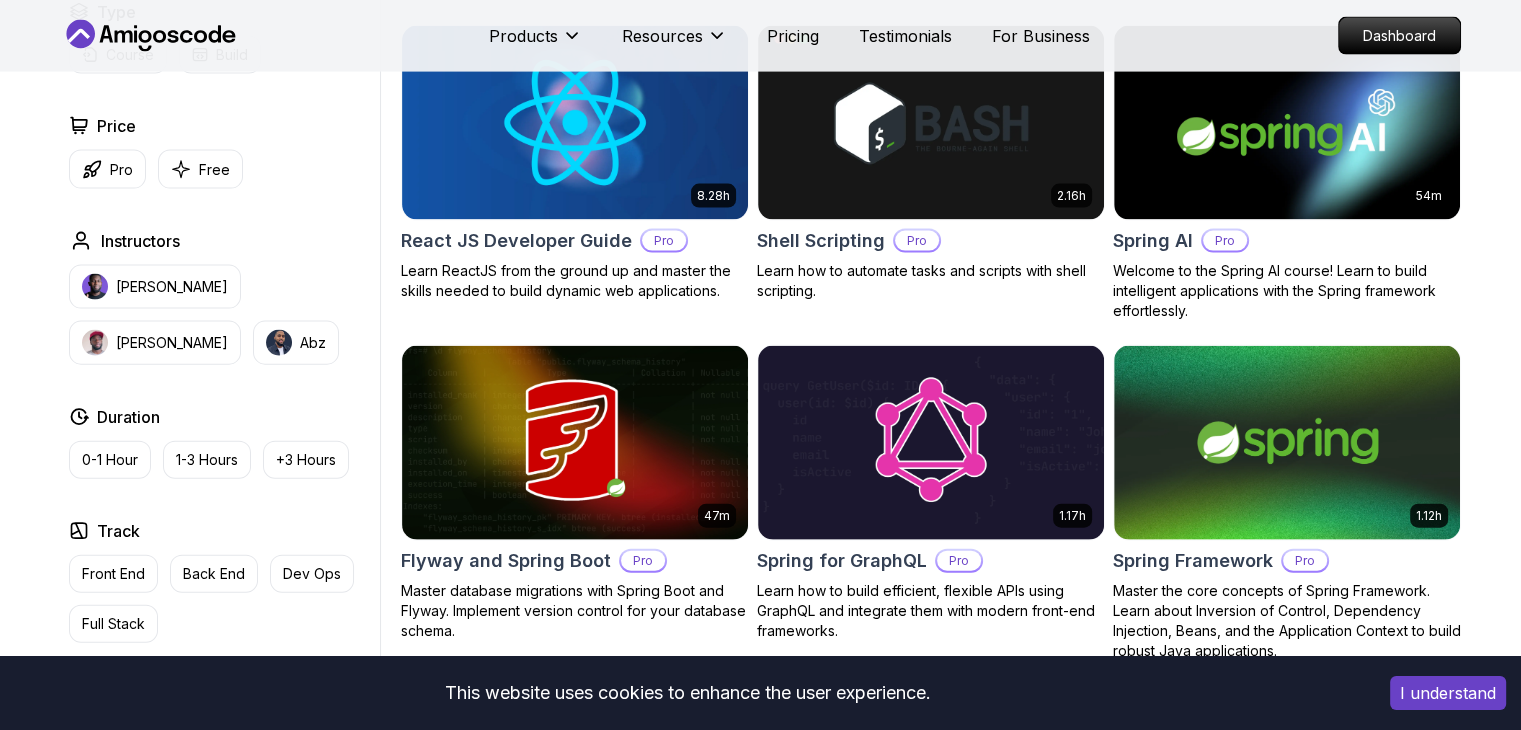 click on "Free" at bounding box center (200, 169) 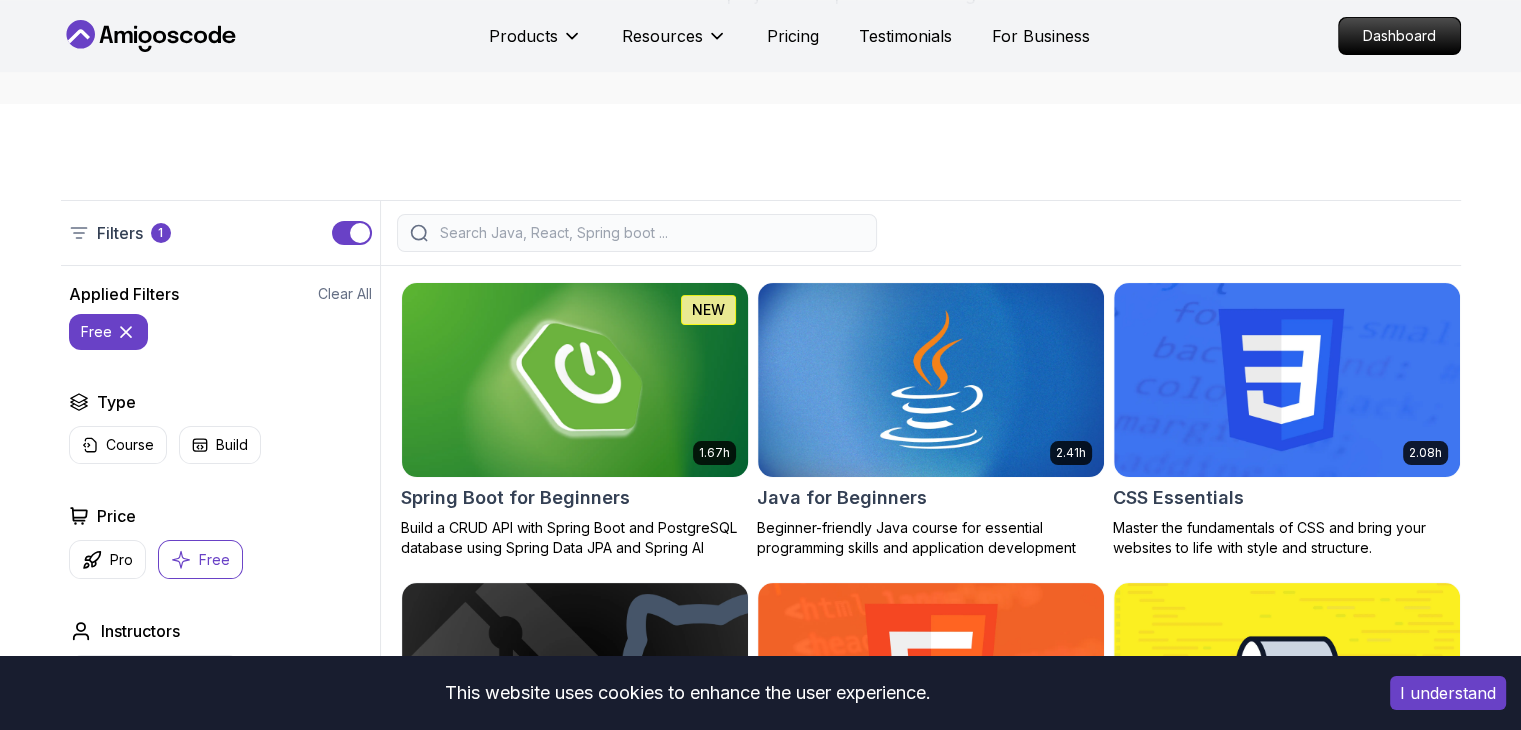 scroll, scrollTop: 300, scrollLeft: 0, axis: vertical 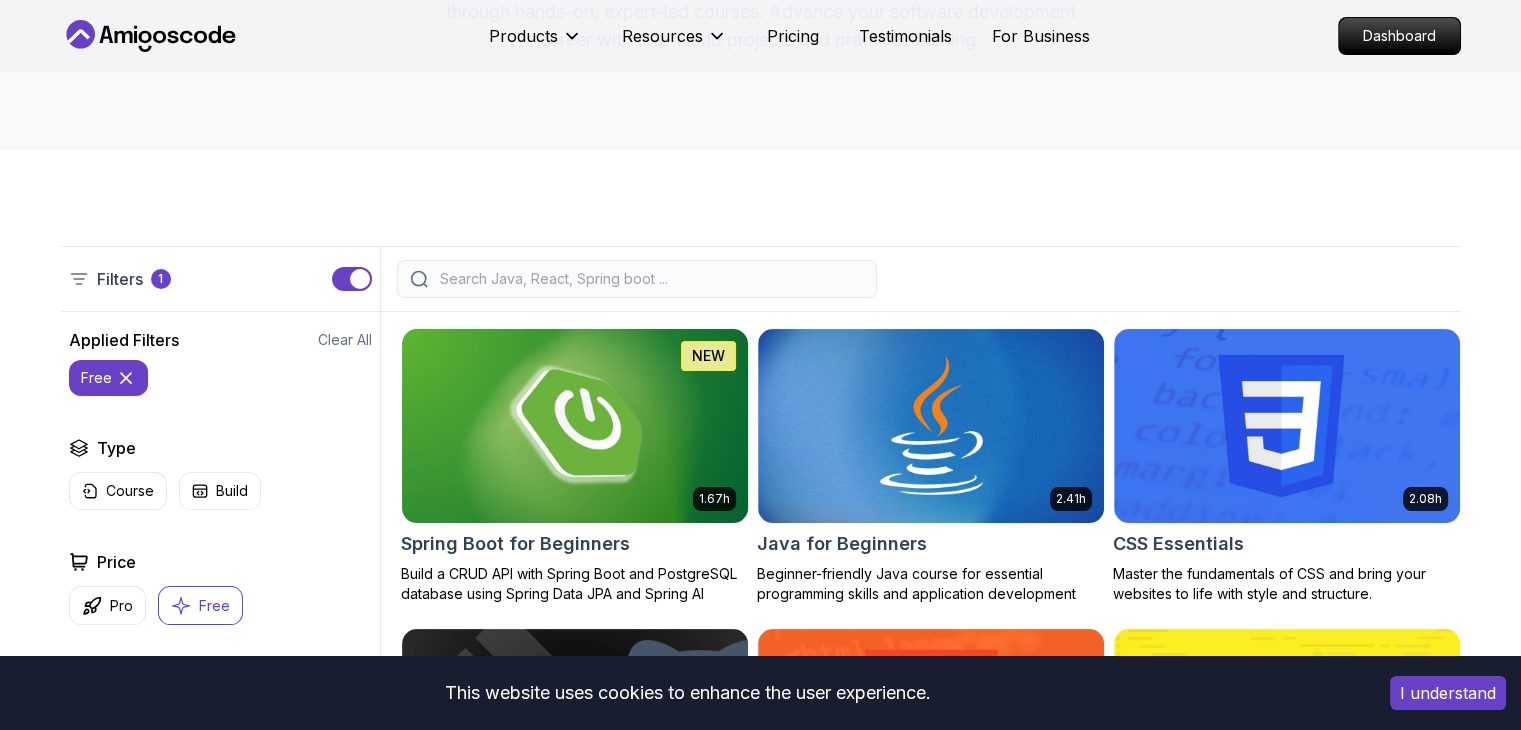 click at bounding box center [574, 425] 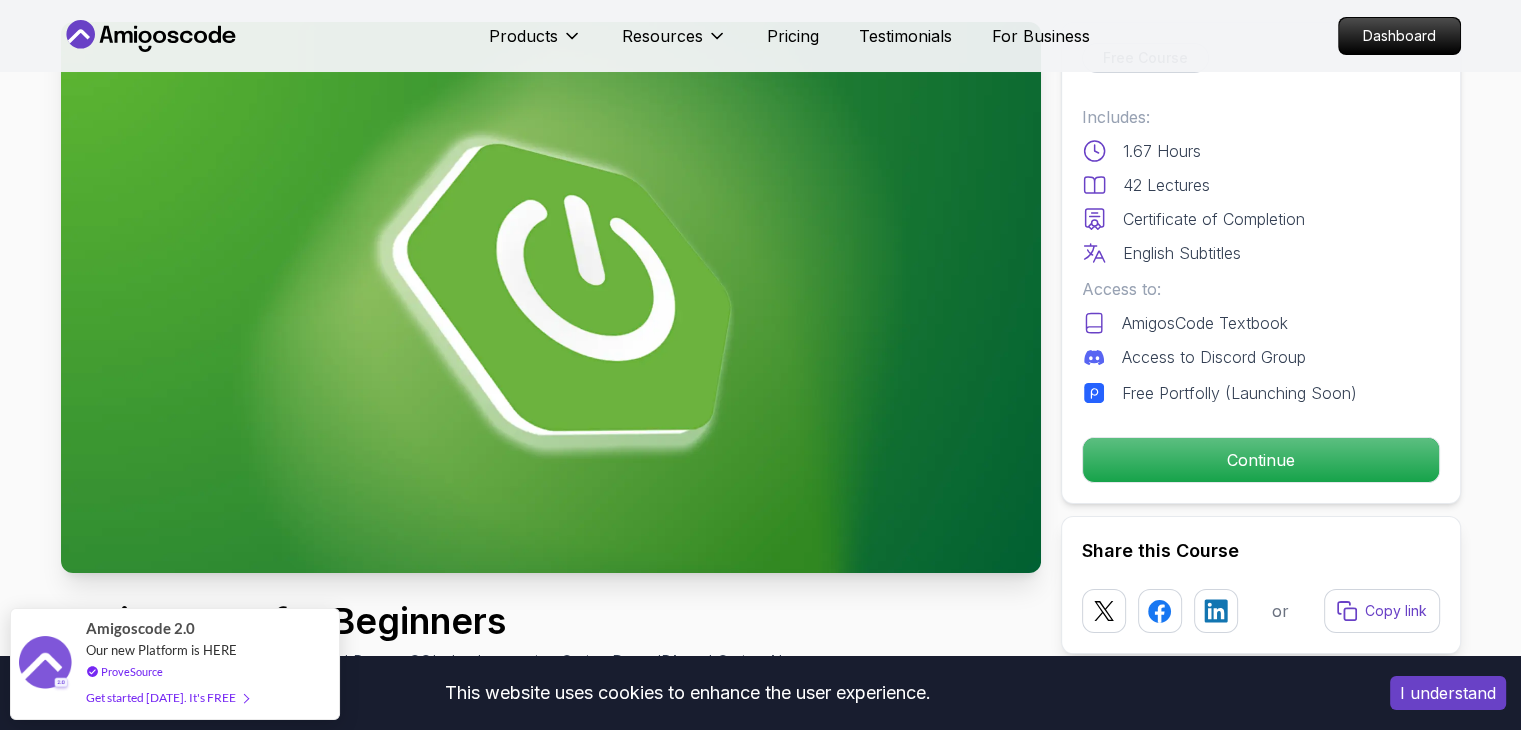 scroll, scrollTop: 100, scrollLeft: 0, axis: vertical 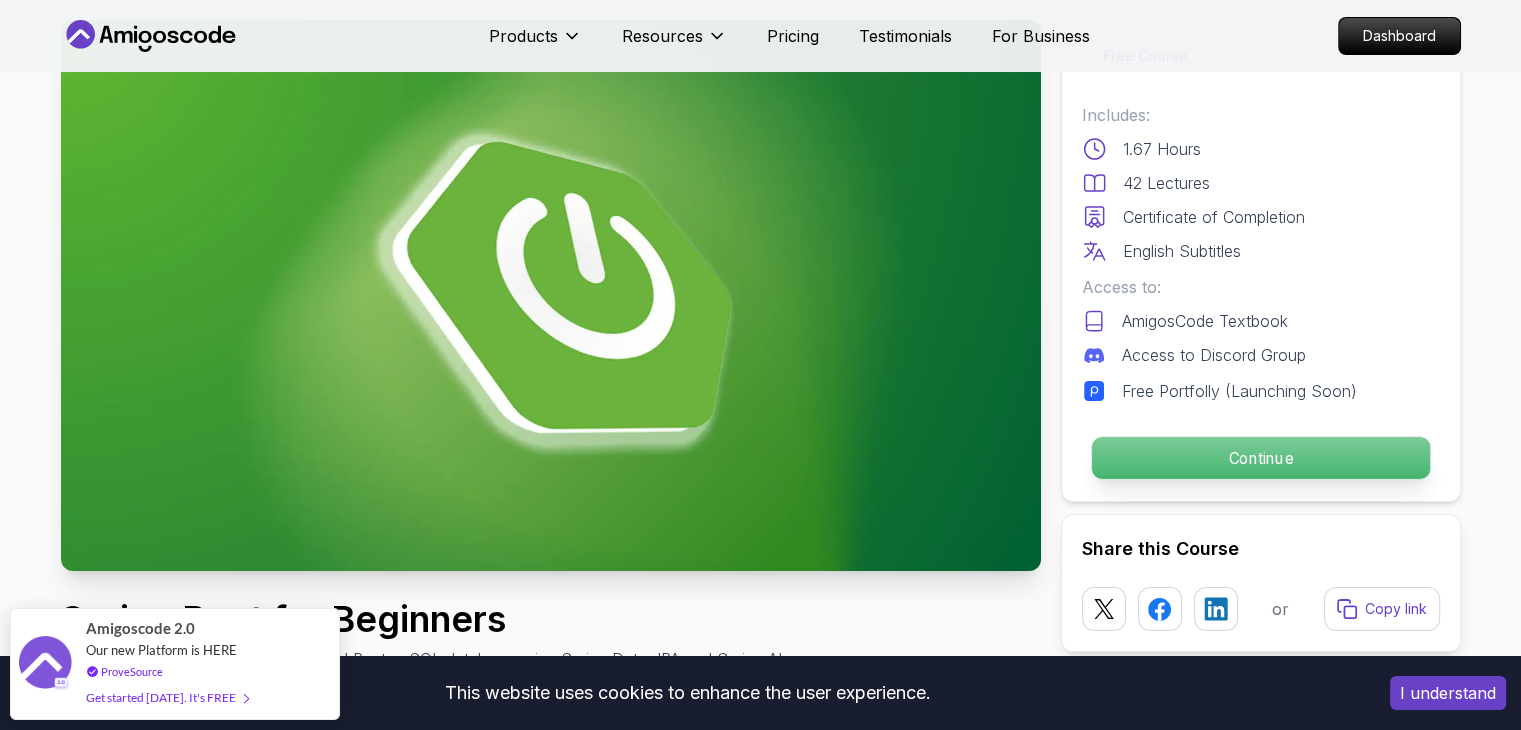 click on "Continue" at bounding box center [1260, 458] 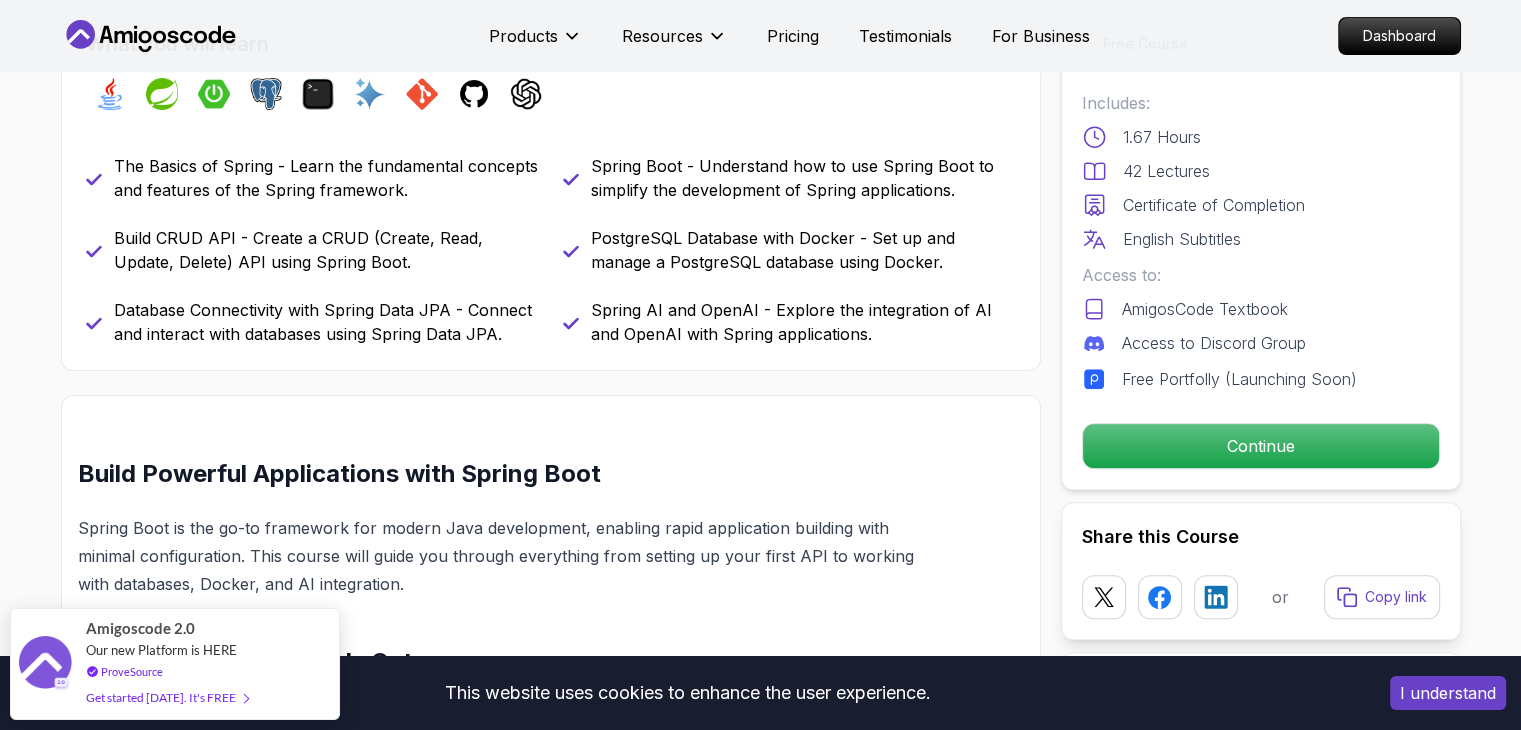 scroll, scrollTop: 900, scrollLeft: 0, axis: vertical 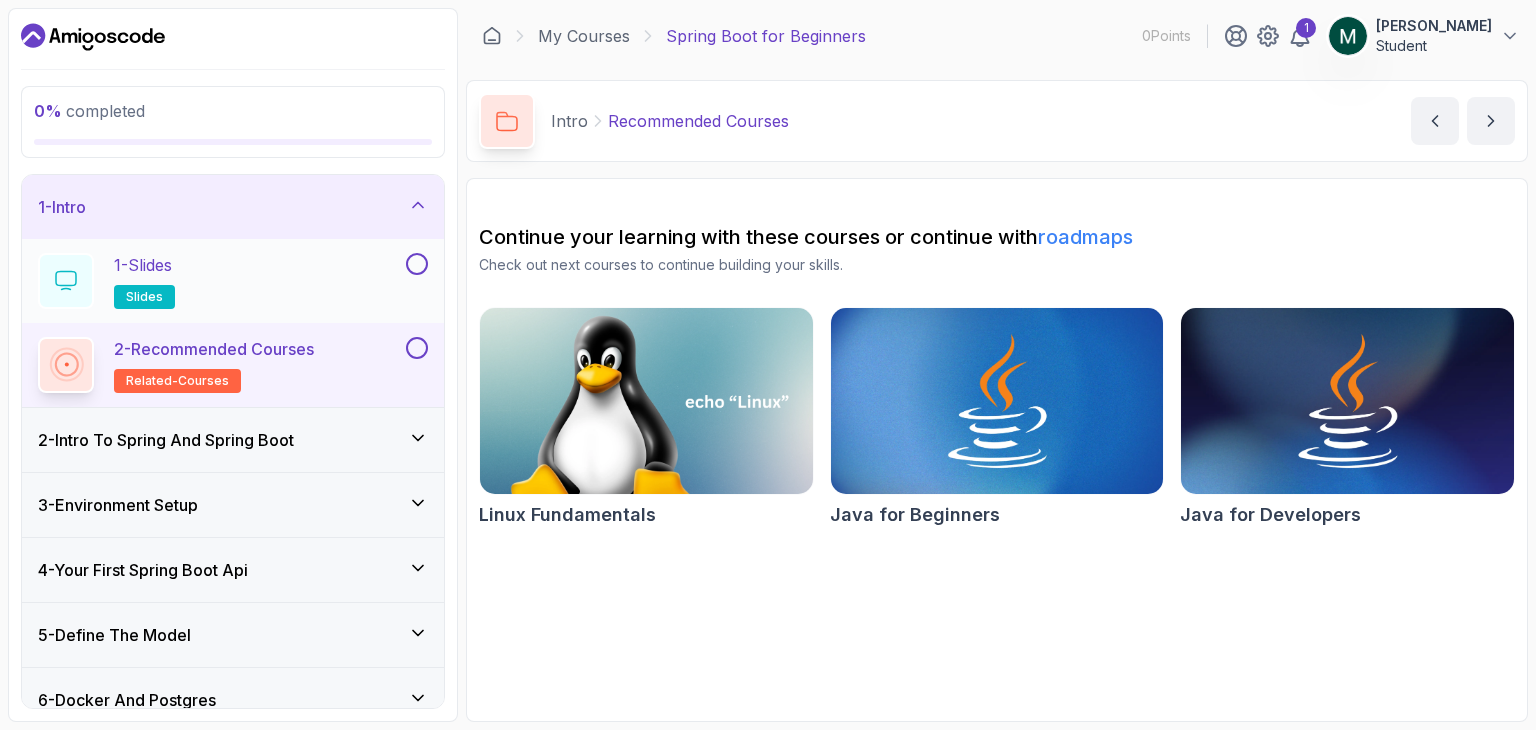 click on "1  -  Slides slides" at bounding box center [220, 281] 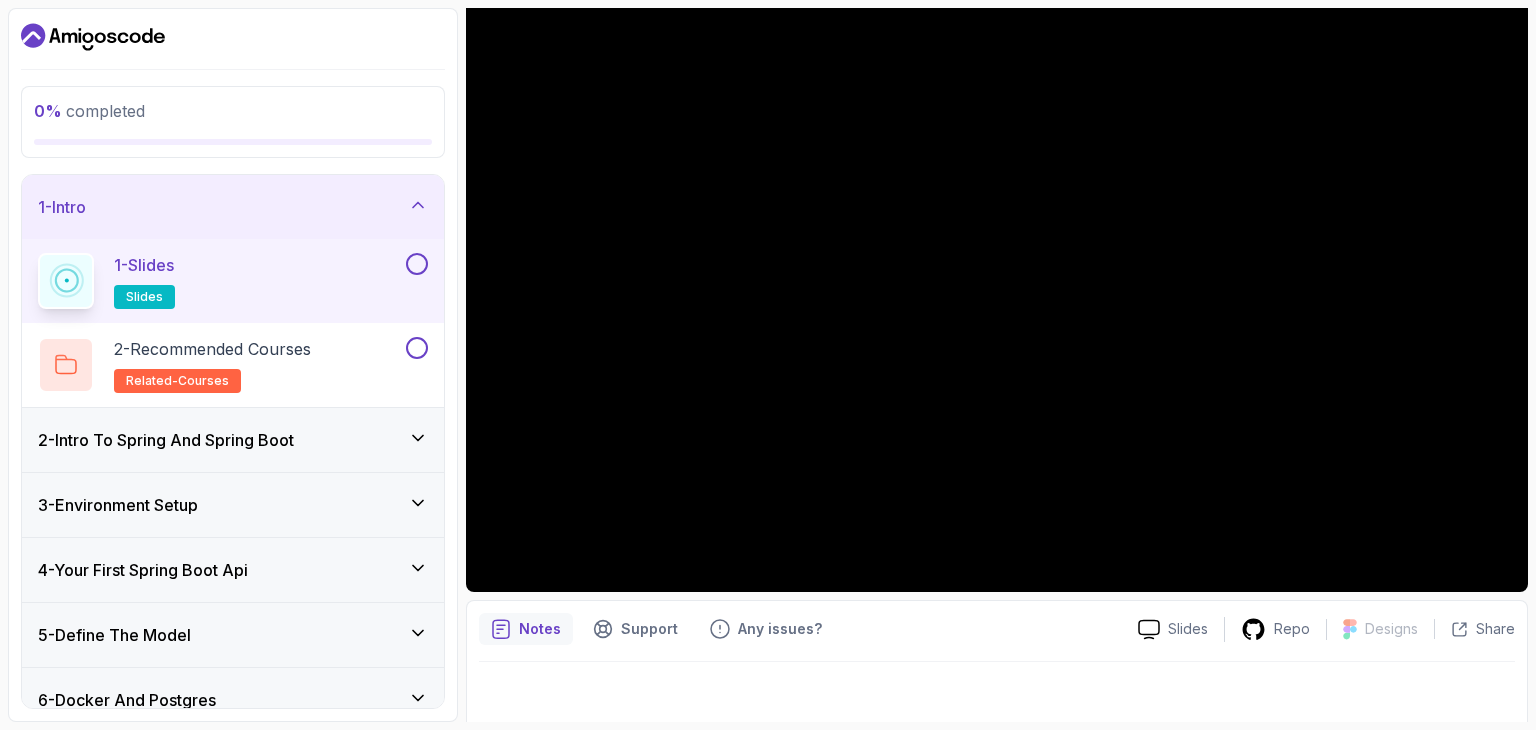 scroll, scrollTop: 192, scrollLeft: 0, axis: vertical 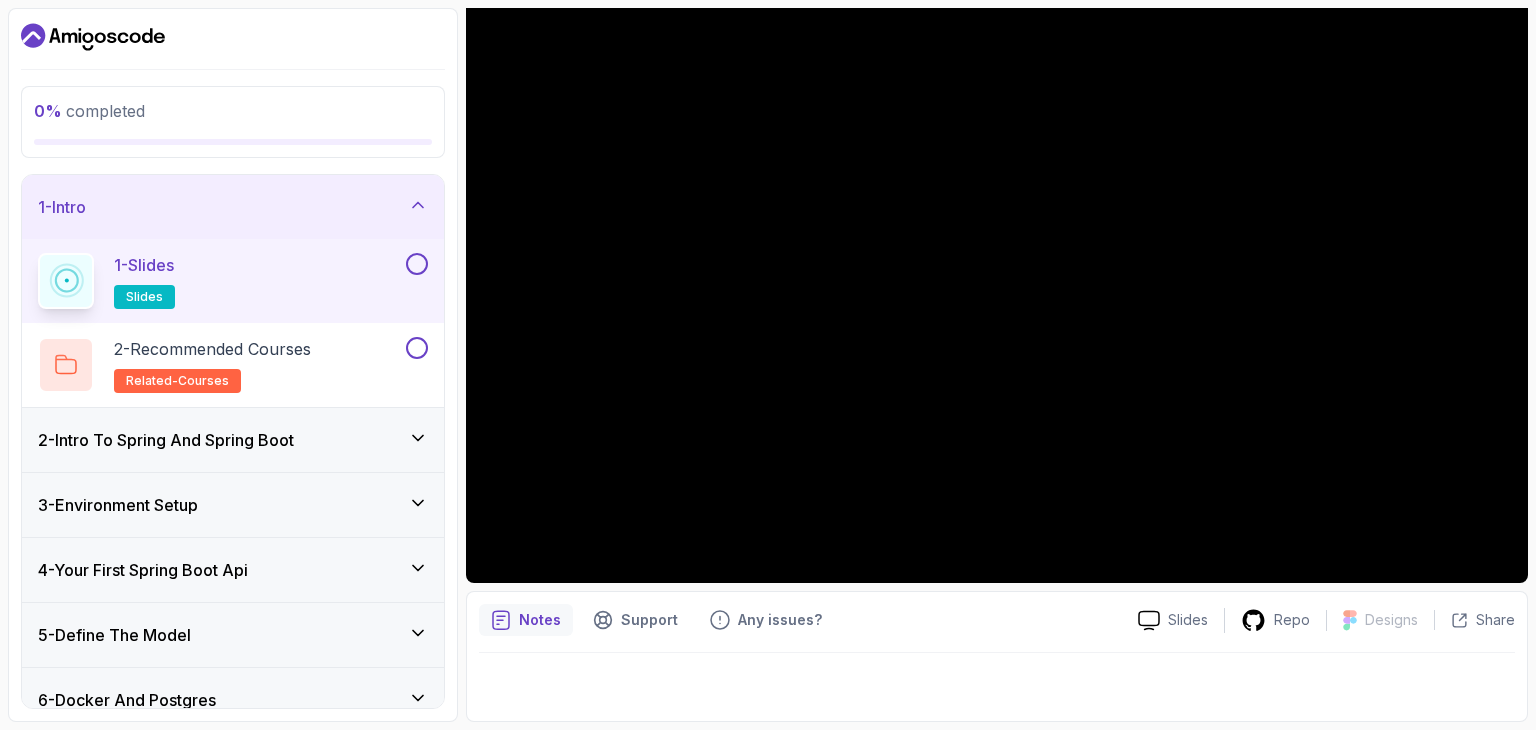 type 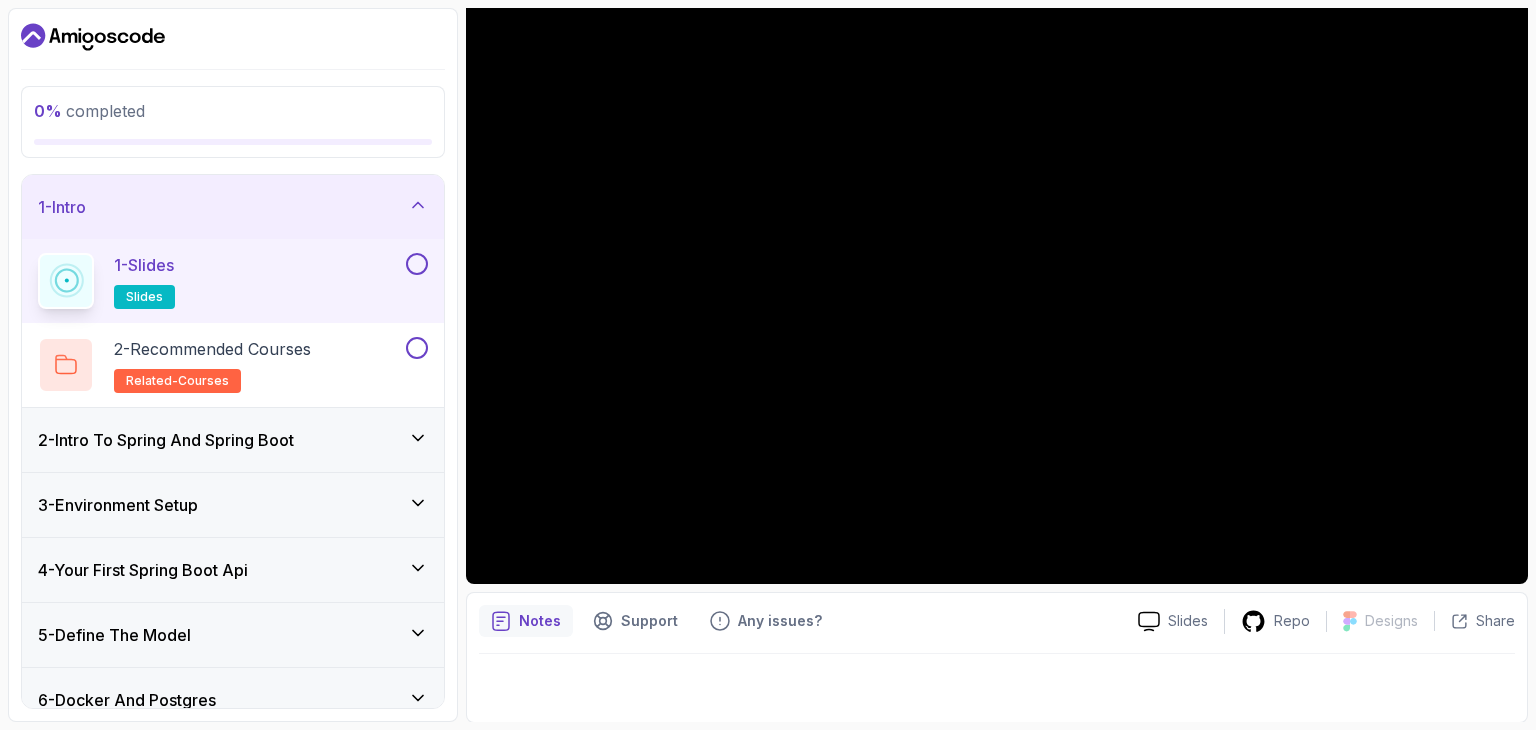 scroll, scrollTop: 192, scrollLeft: 0, axis: vertical 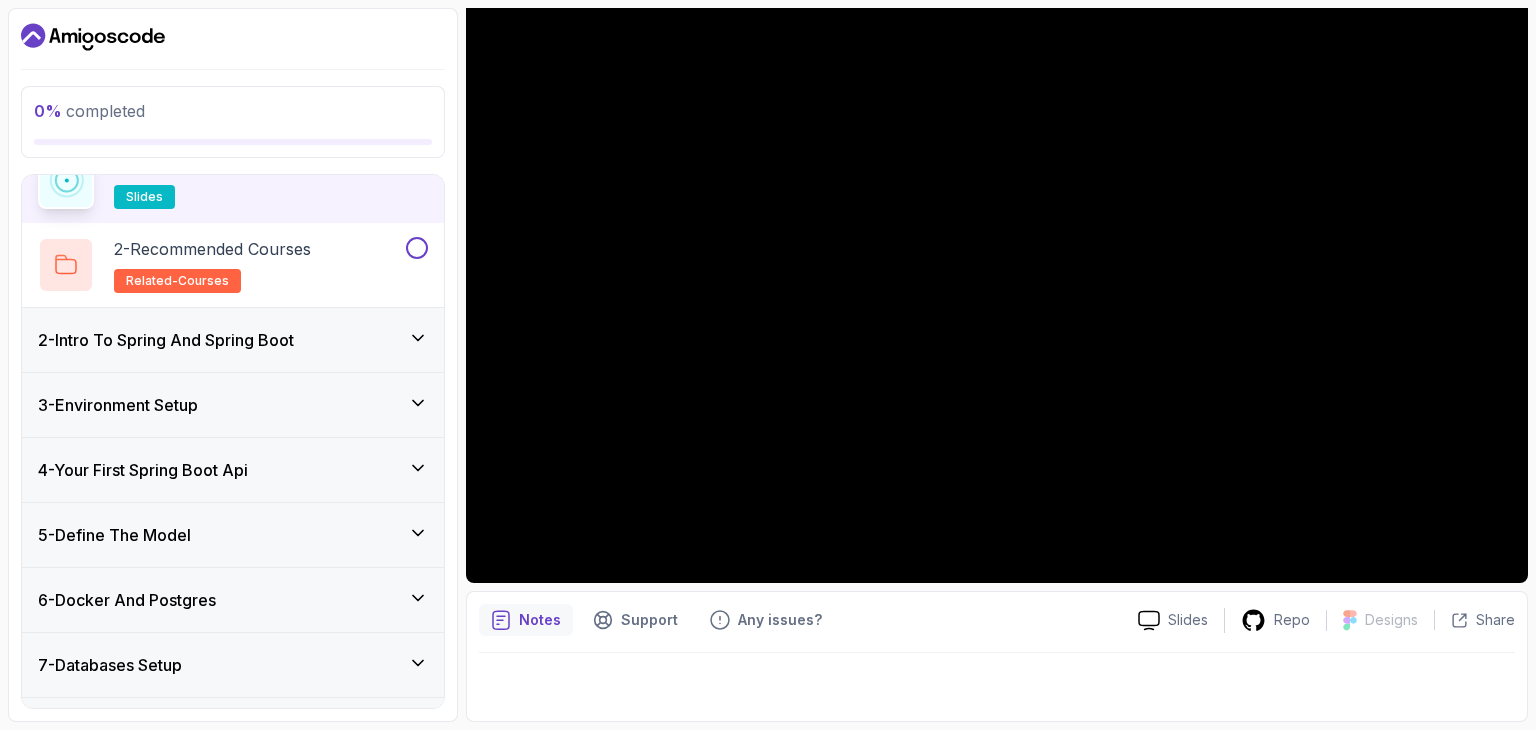 click on "2  -  Intro To Spring And Spring Boot" at bounding box center (166, 340) 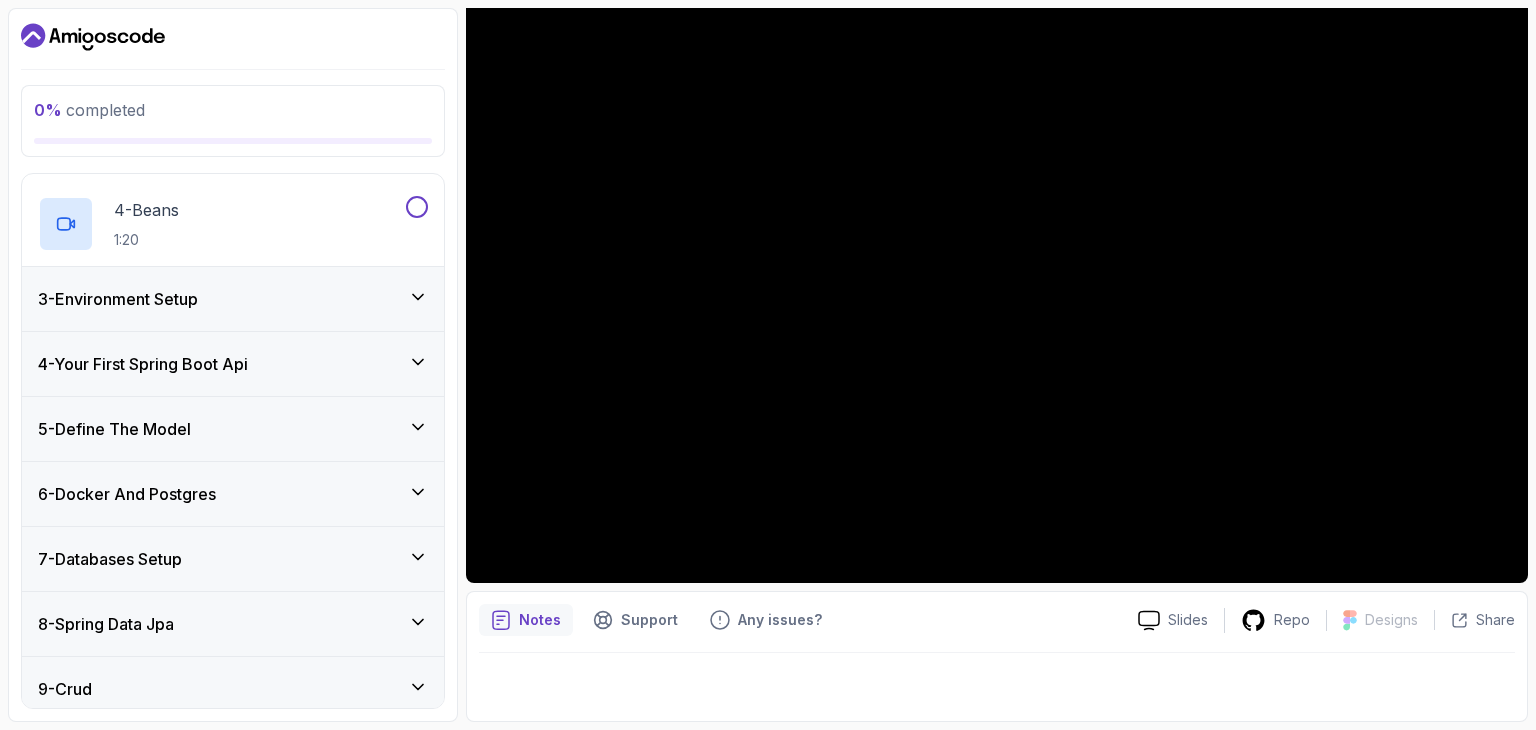 scroll, scrollTop: 375, scrollLeft: 0, axis: vertical 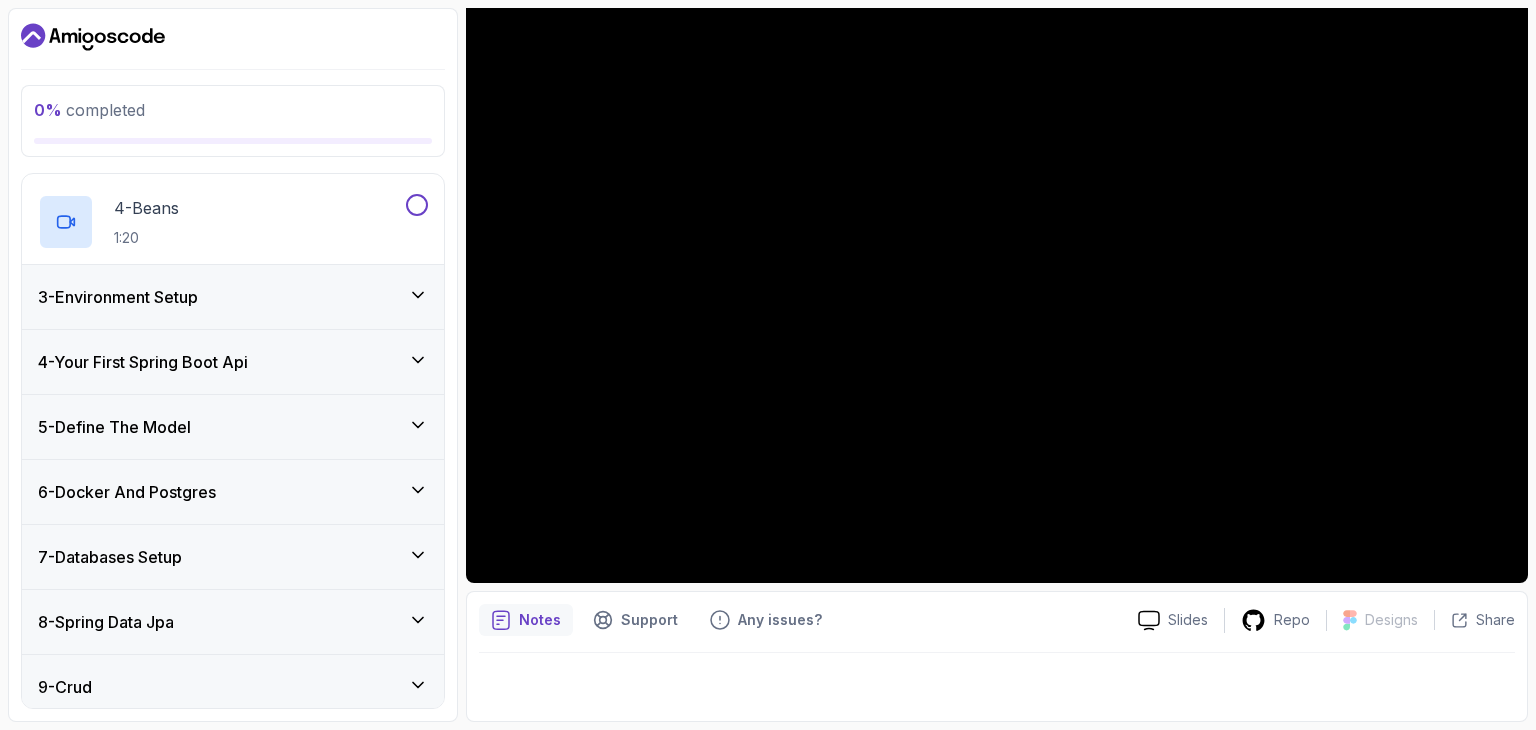 click on "3  -  Environment Setup" at bounding box center [233, 297] 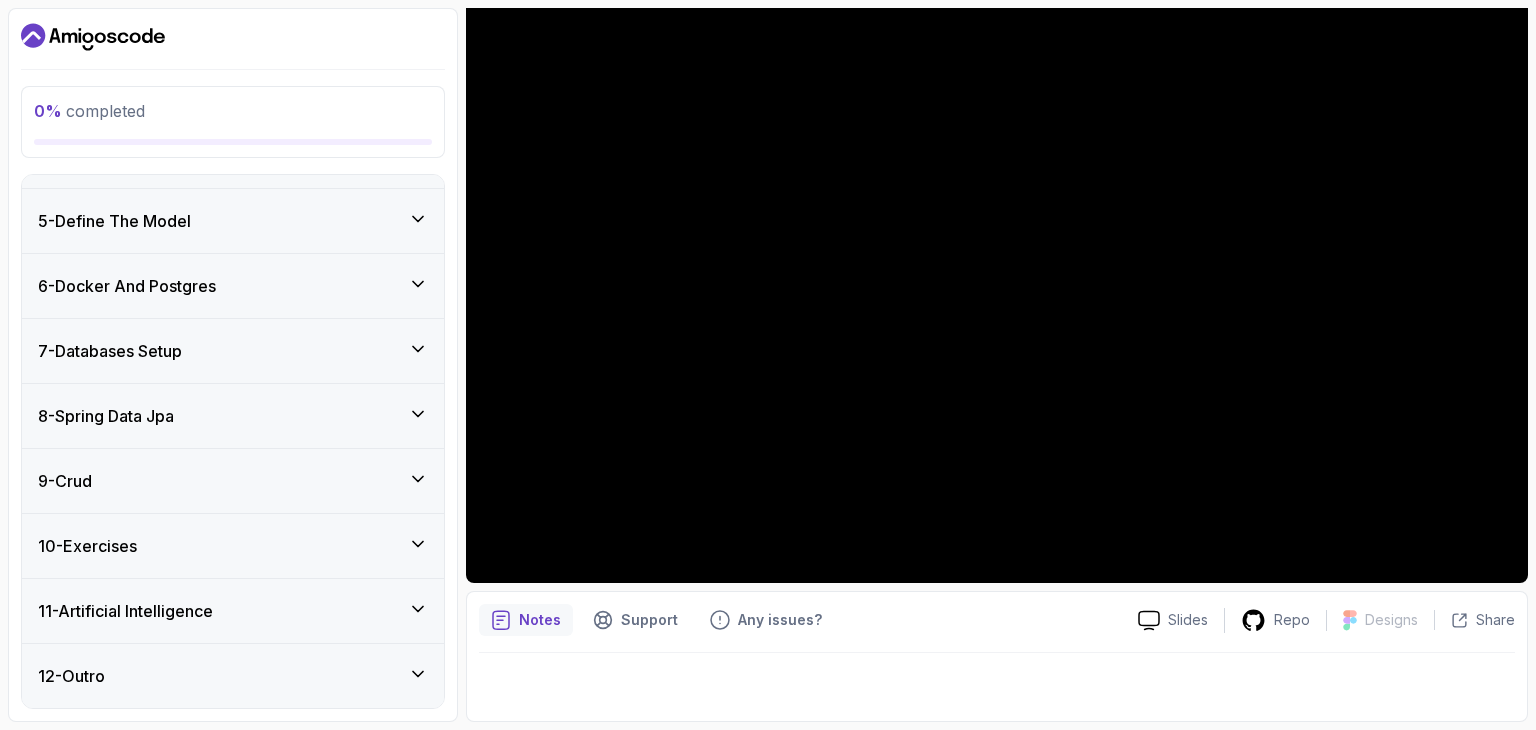 scroll, scrollTop: 494, scrollLeft: 0, axis: vertical 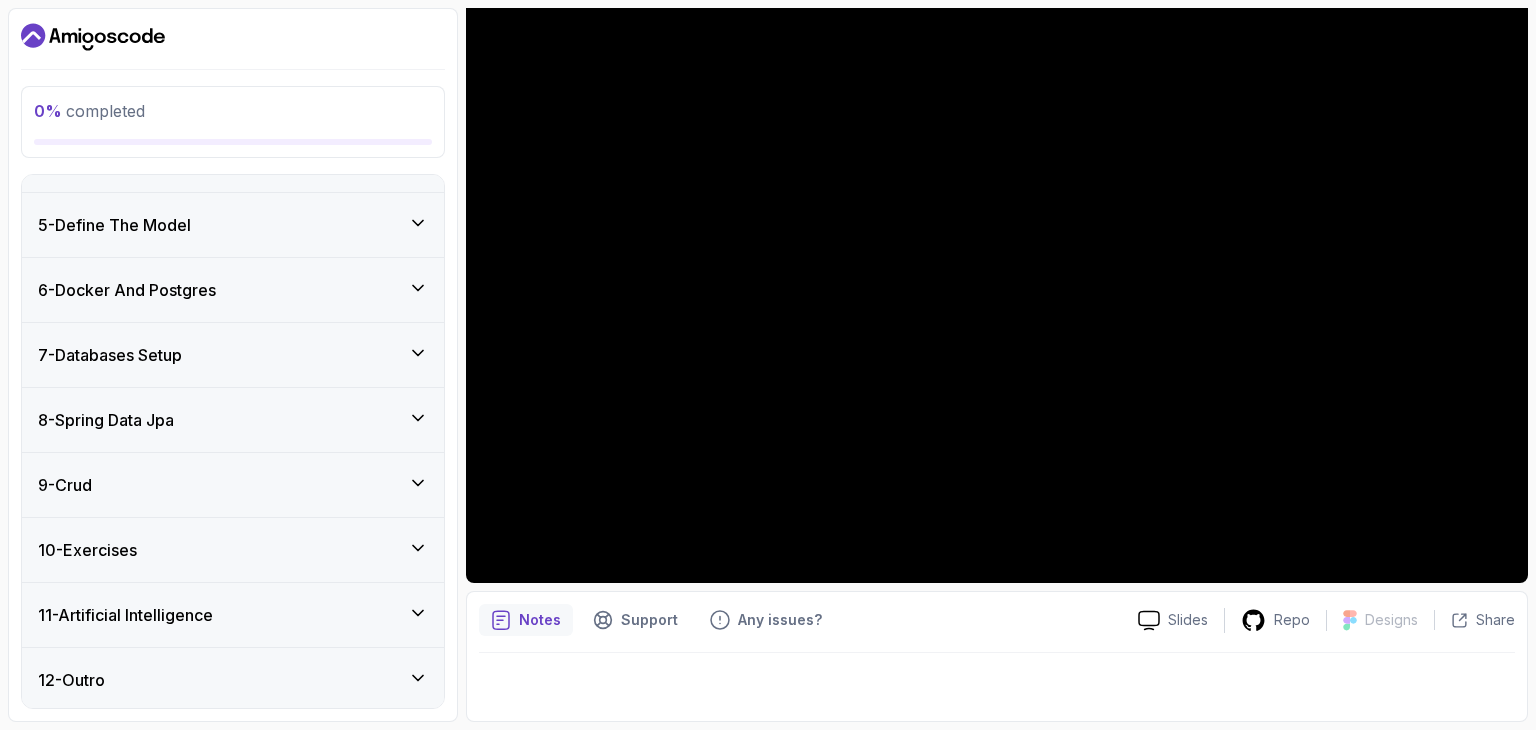 click on "10  -  Exercises" at bounding box center [233, 550] 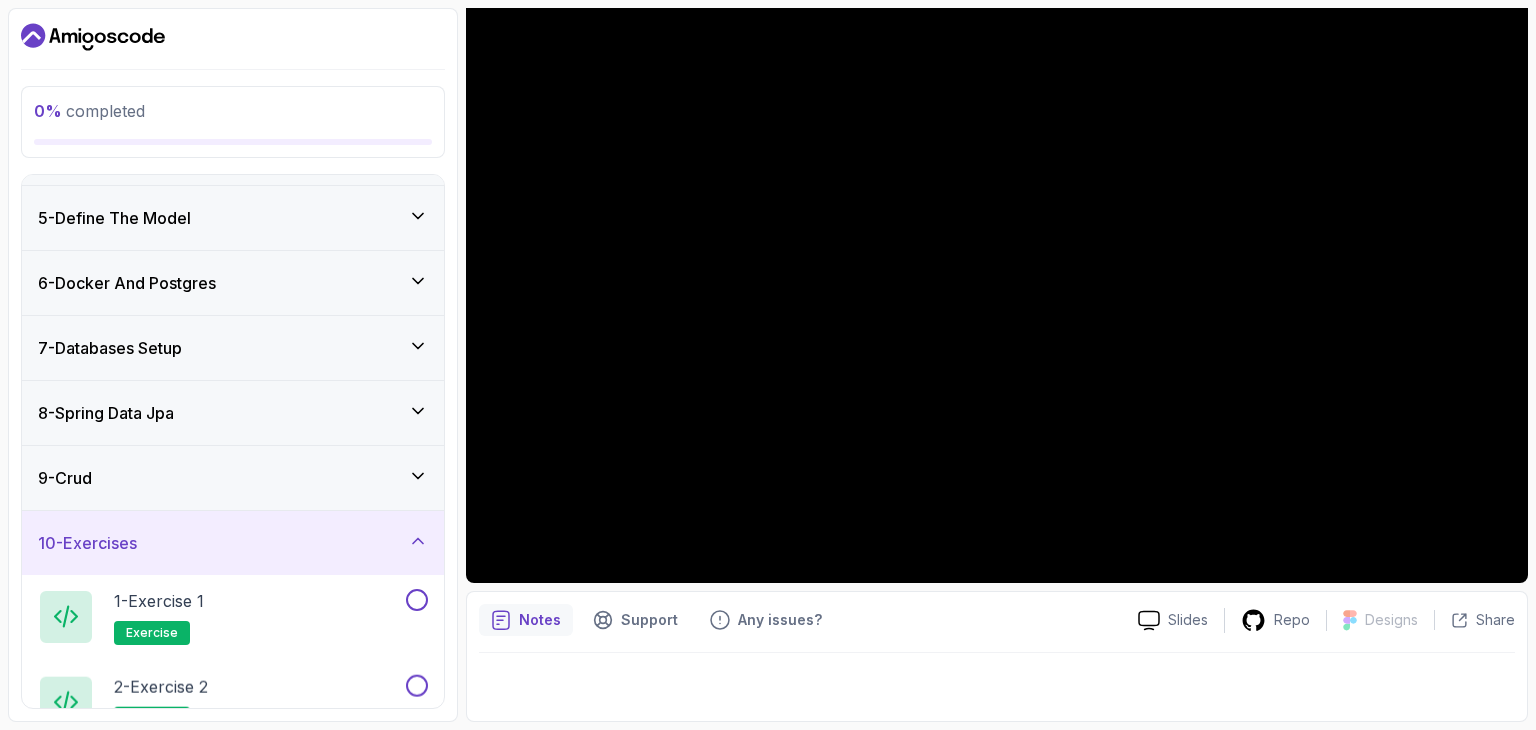 scroll, scrollTop: 242, scrollLeft: 0, axis: vertical 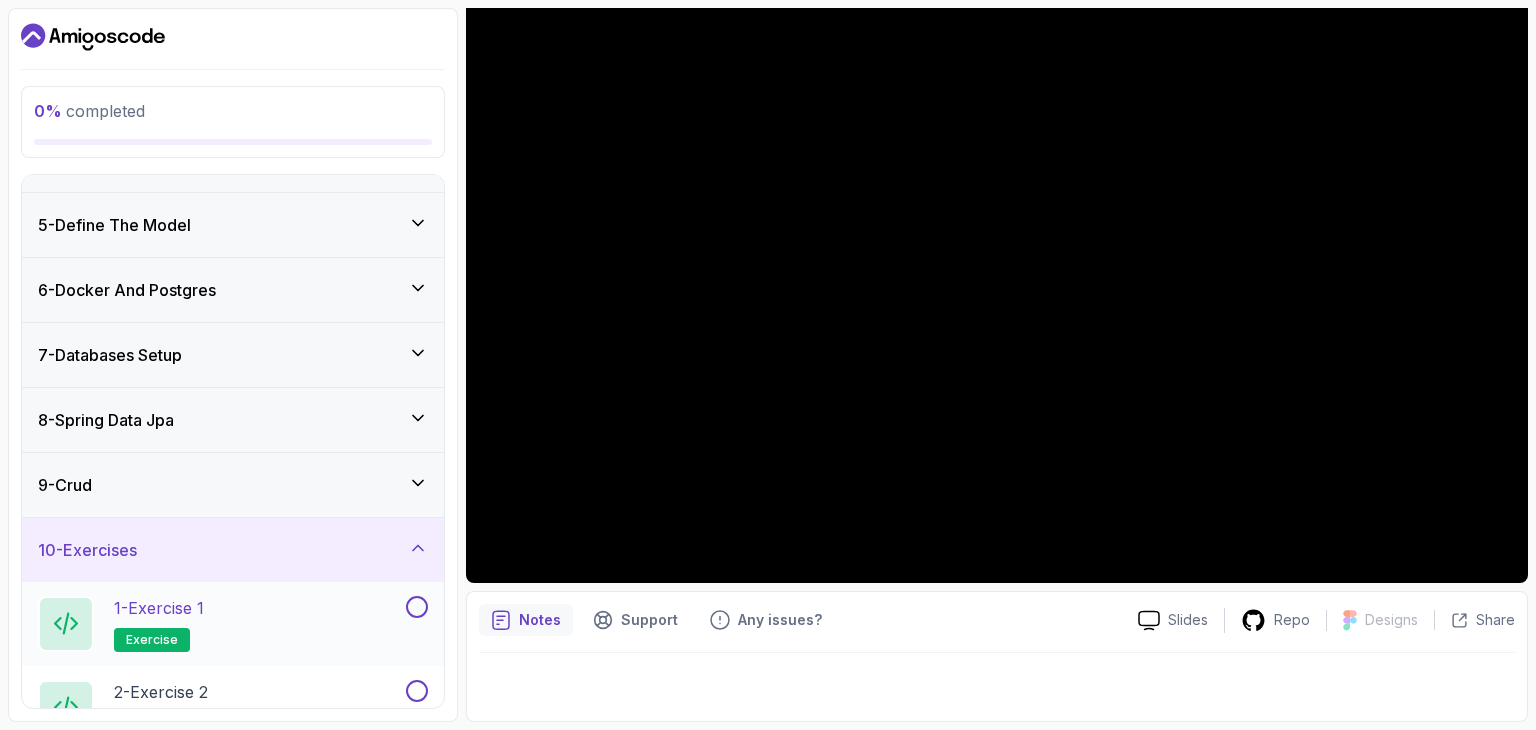 click on "1  -  Exercise 1 exercise" at bounding box center (220, 624) 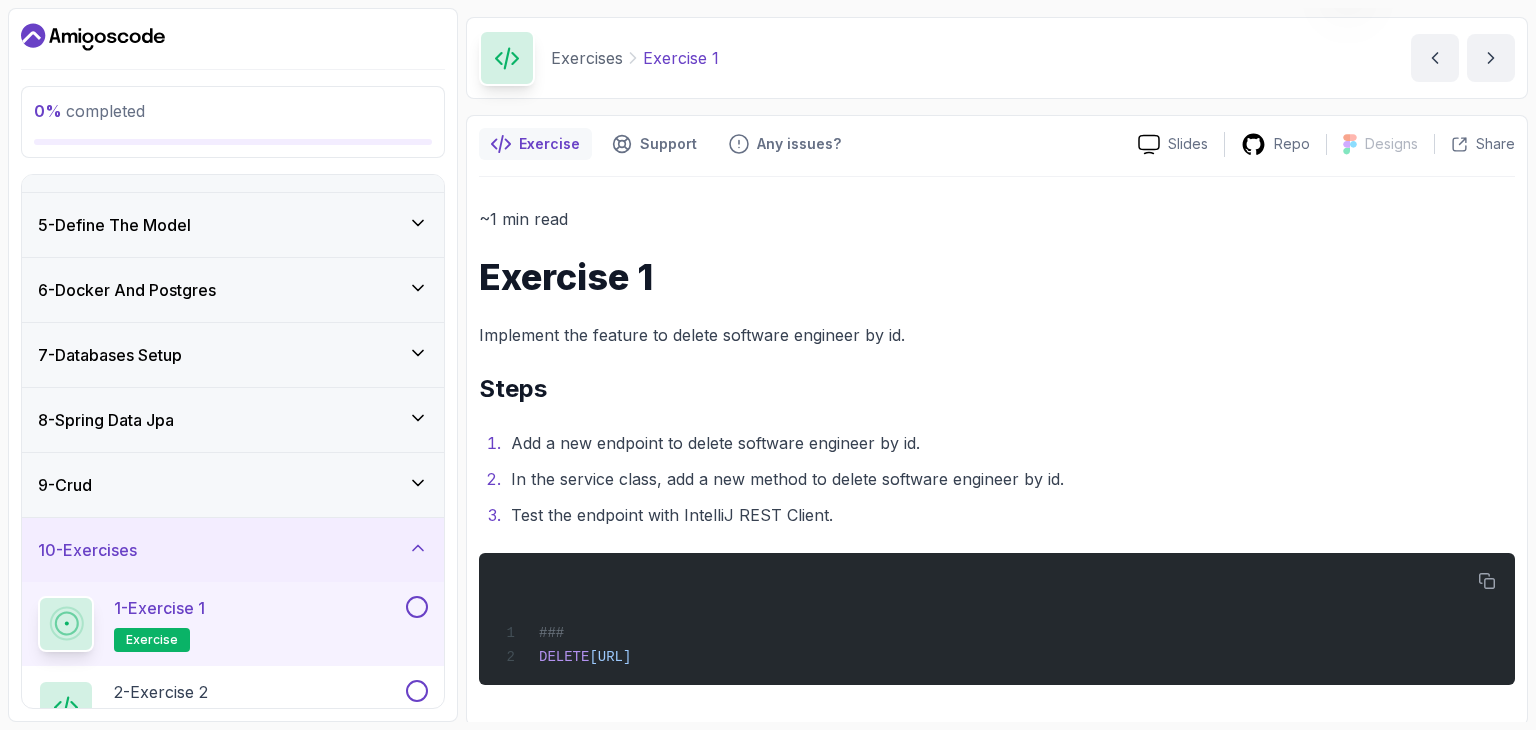 scroll, scrollTop: 66, scrollLeft: 0, axis: vertical 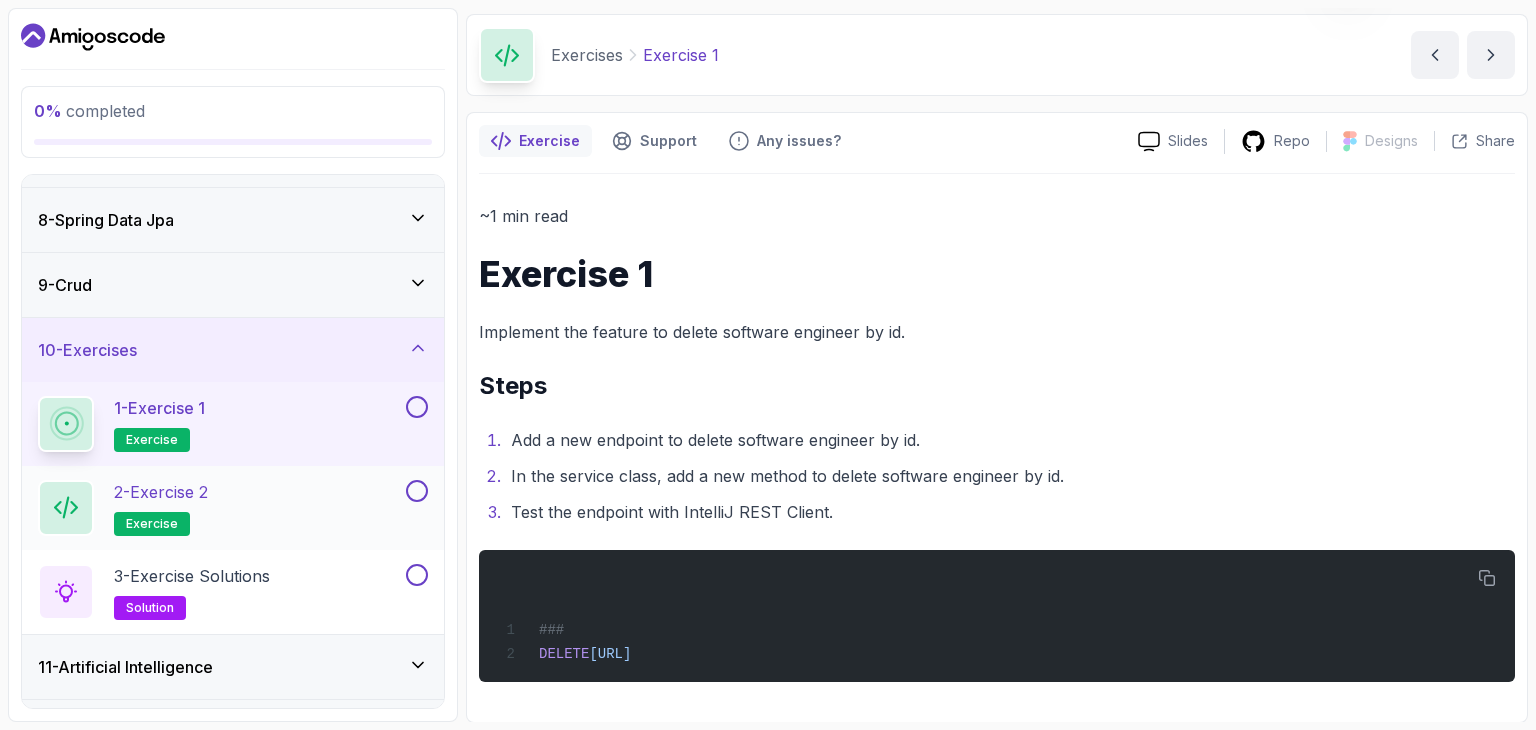 click on "2  -  Exercise 2 exercise" at bounding box center (220, 508) 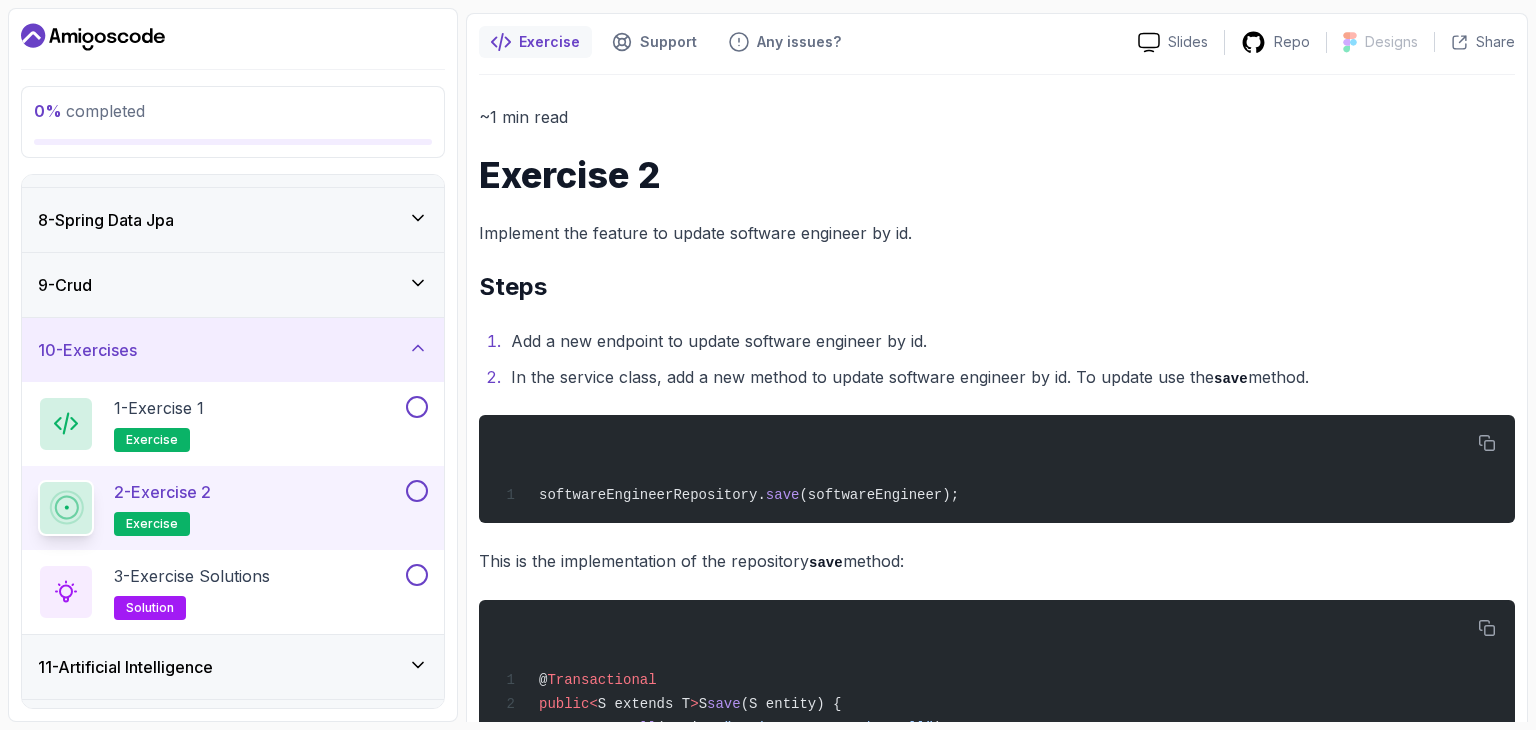 scroll, scrollTop: 166, scrollLeft: 0, axis: vertical 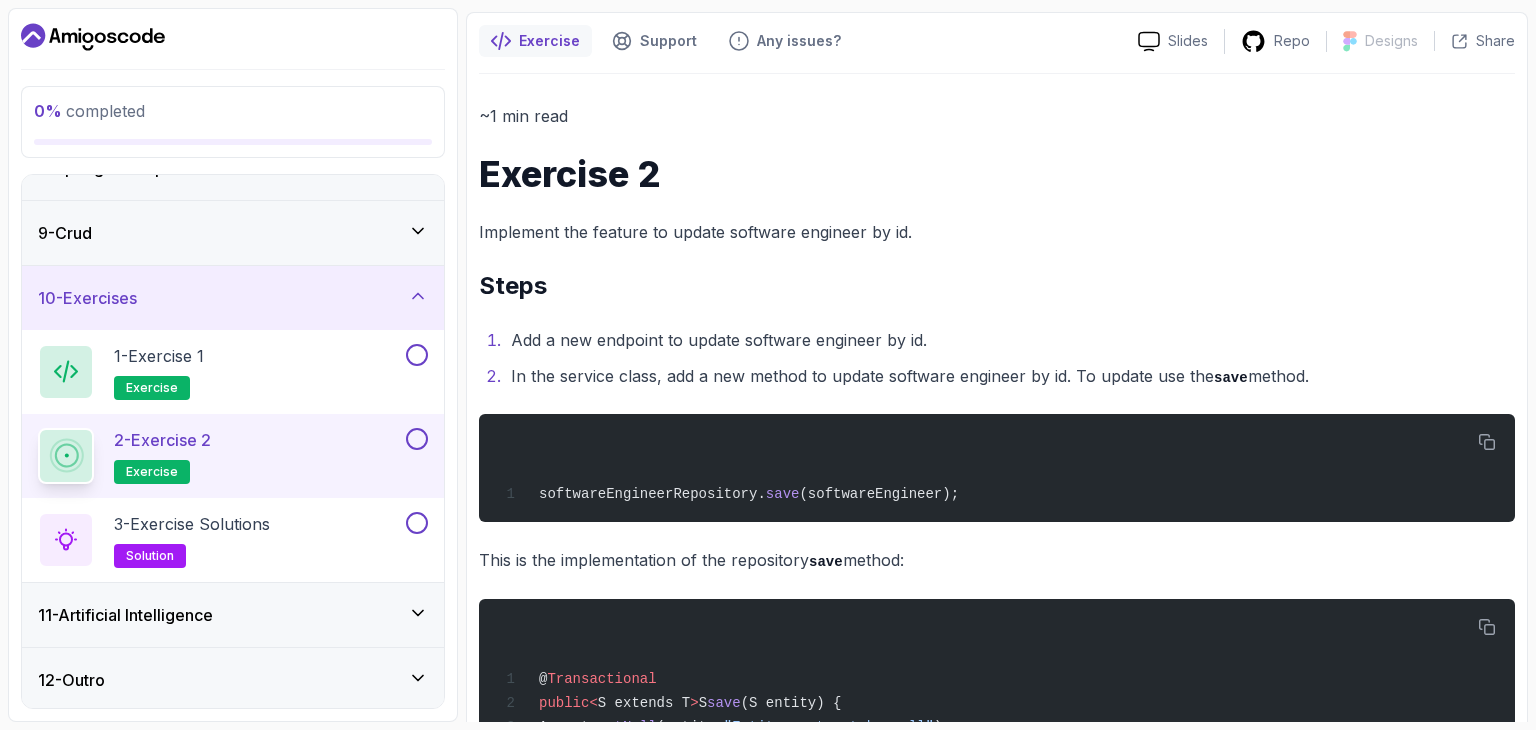 click on "11  -  Artificial Intelligence" at bounding box center [233, 615] 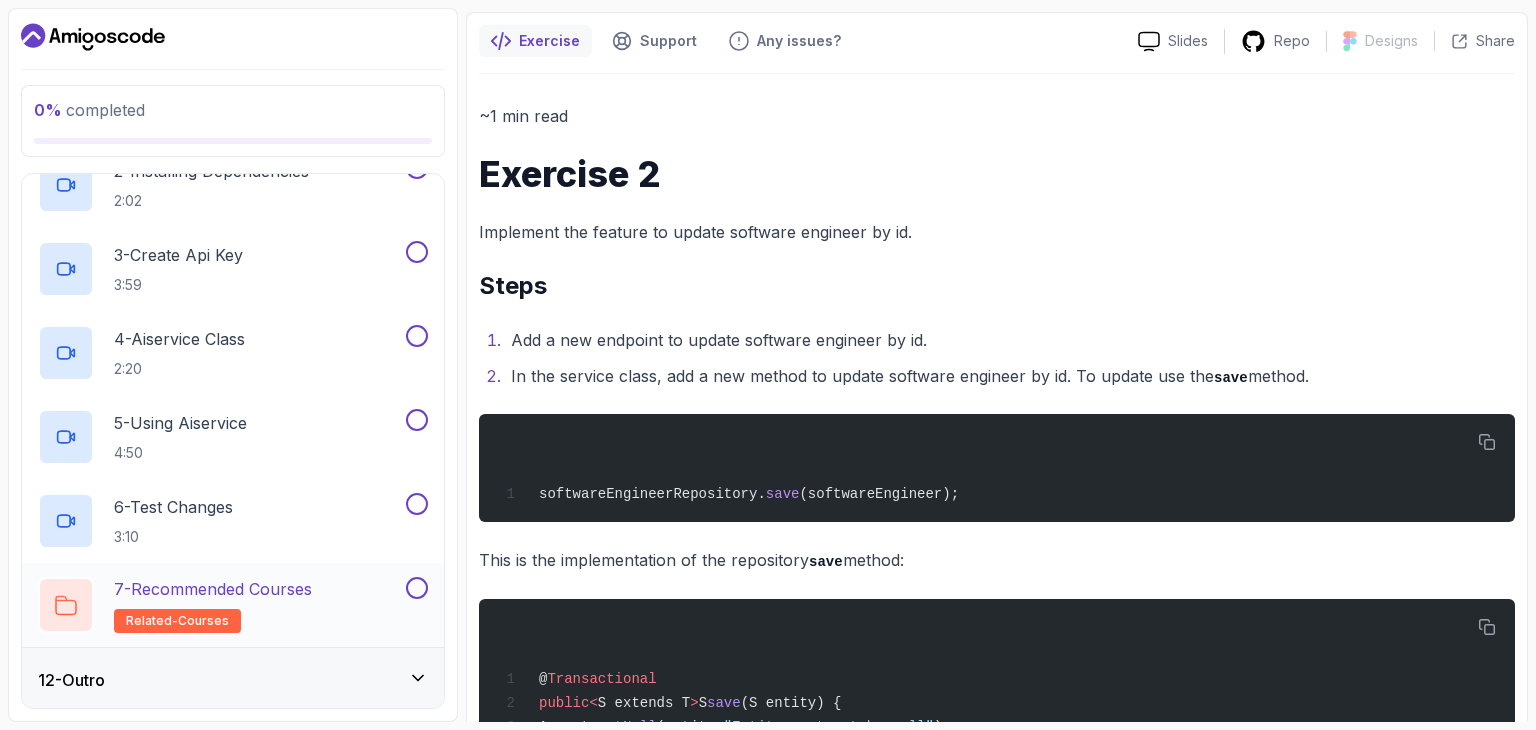 scroll, scrollTop: 830, scrollLeft: 0, axis: vertical 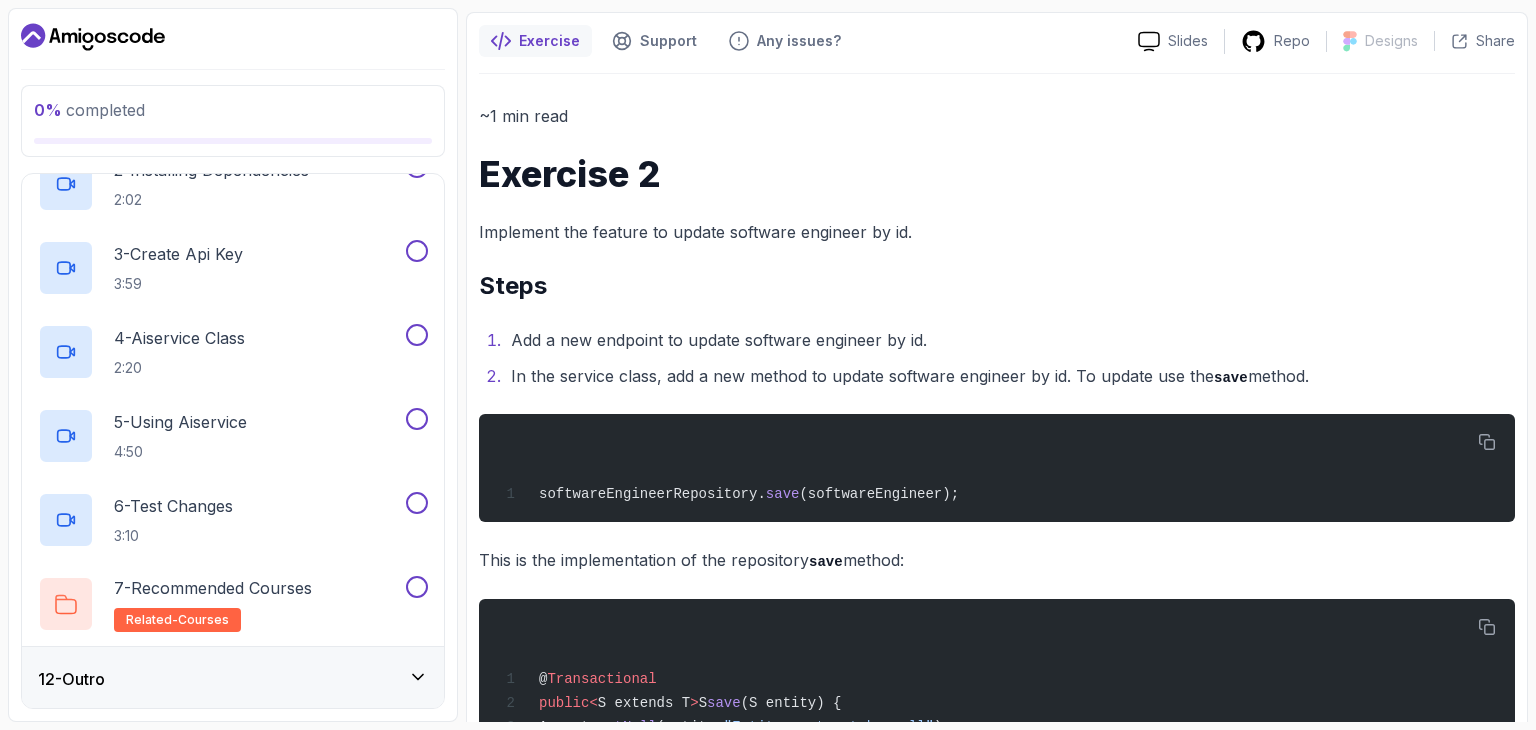 click on "12  -  Outro" at bounding box center [233, 679] 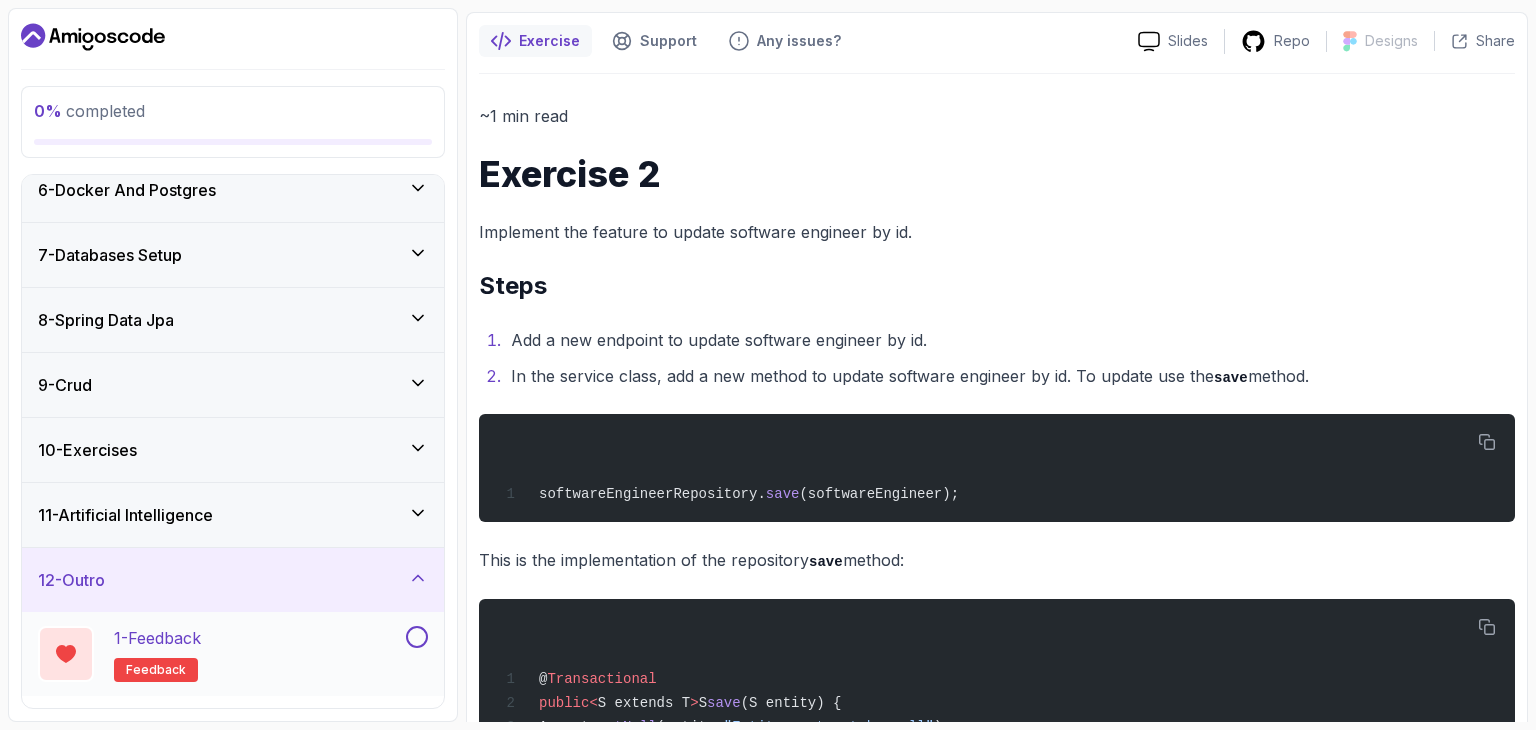 scroll, scrollTop: 410, scrollLeft: 0, axis: vertical 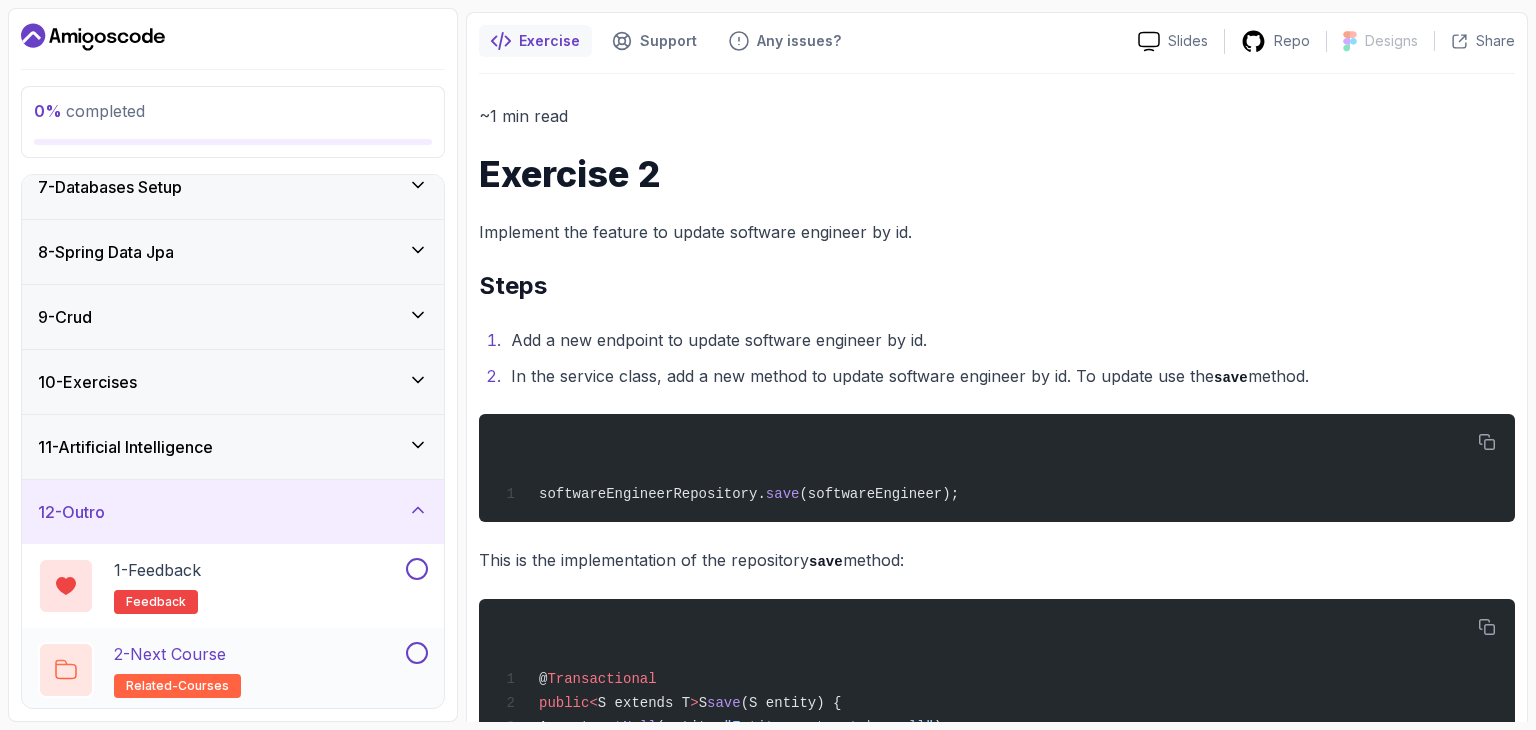 click on "2  -  Next Course related-courses" at bounding box center [220, 670] 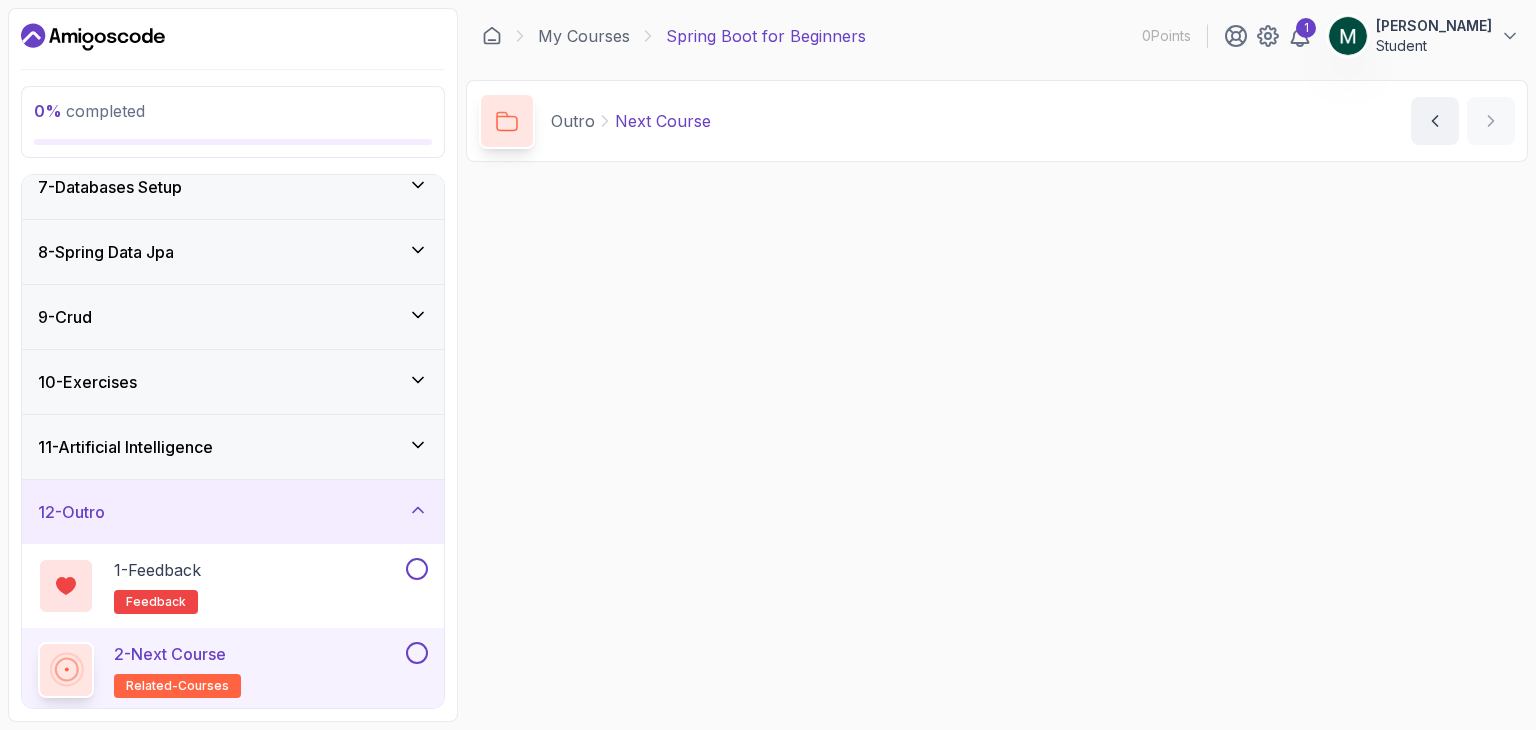 scroll, scrollTop: 0, scrollLeft: 0, axis: both 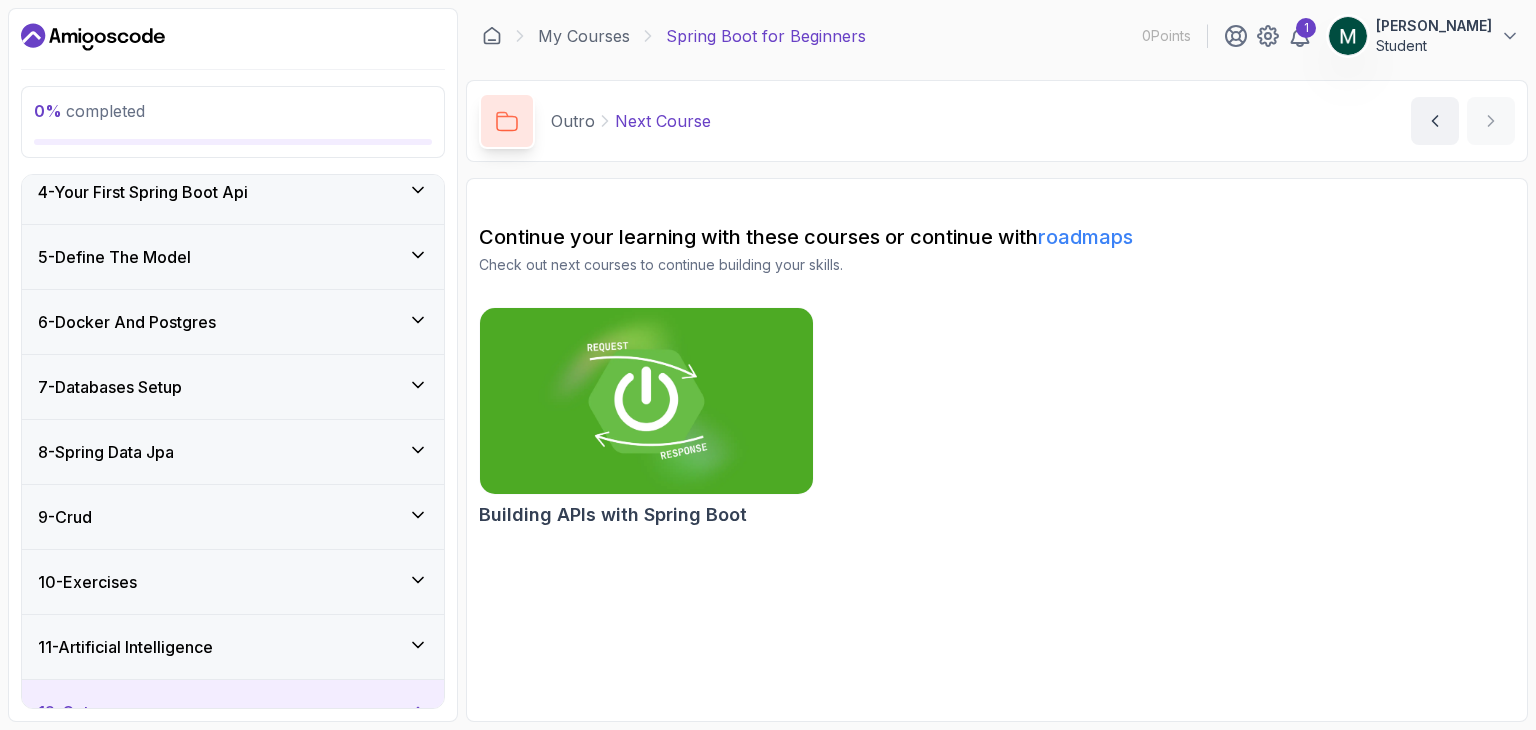 click at bounding box center (646, 401) 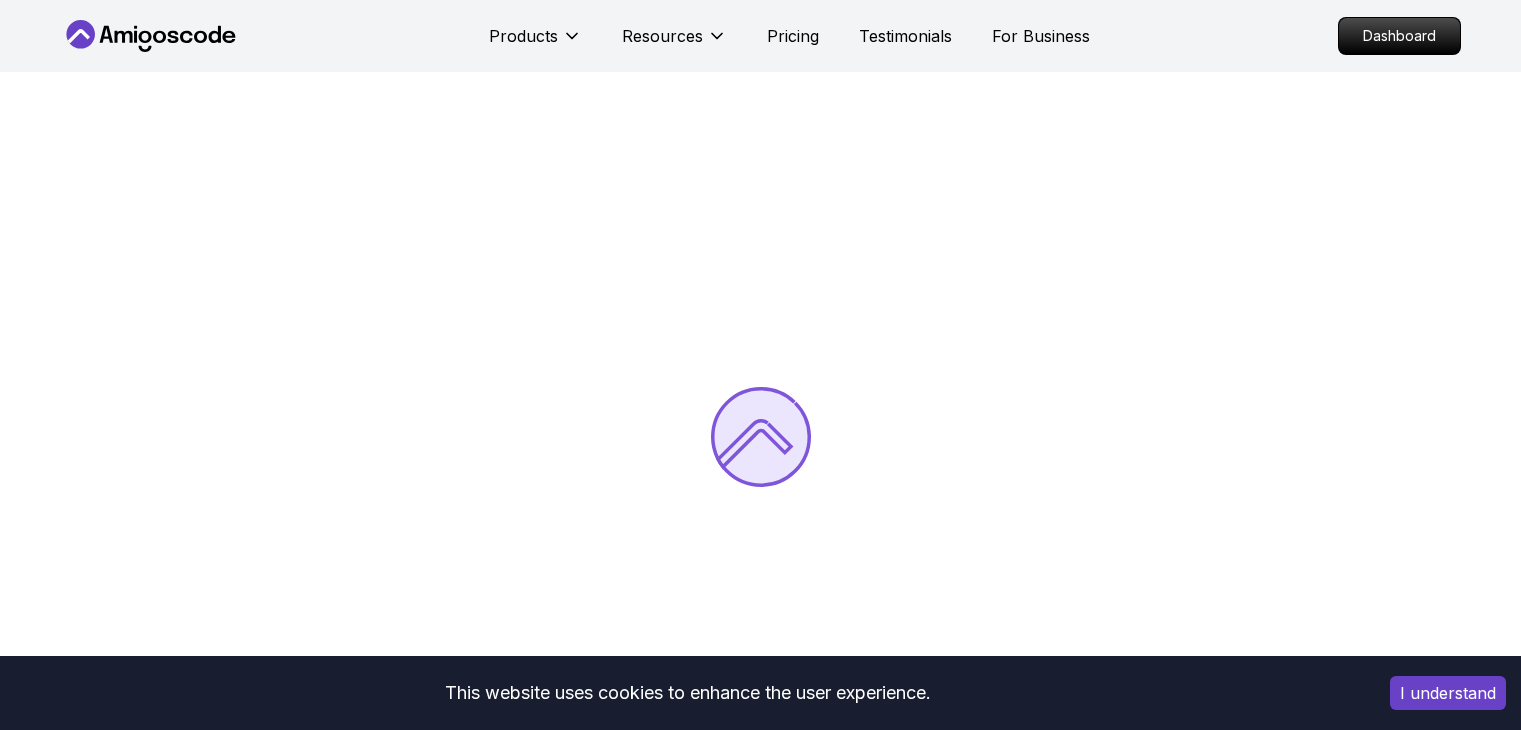 scroll, scrollTop: 0, scrollLeft: 0, axis: both 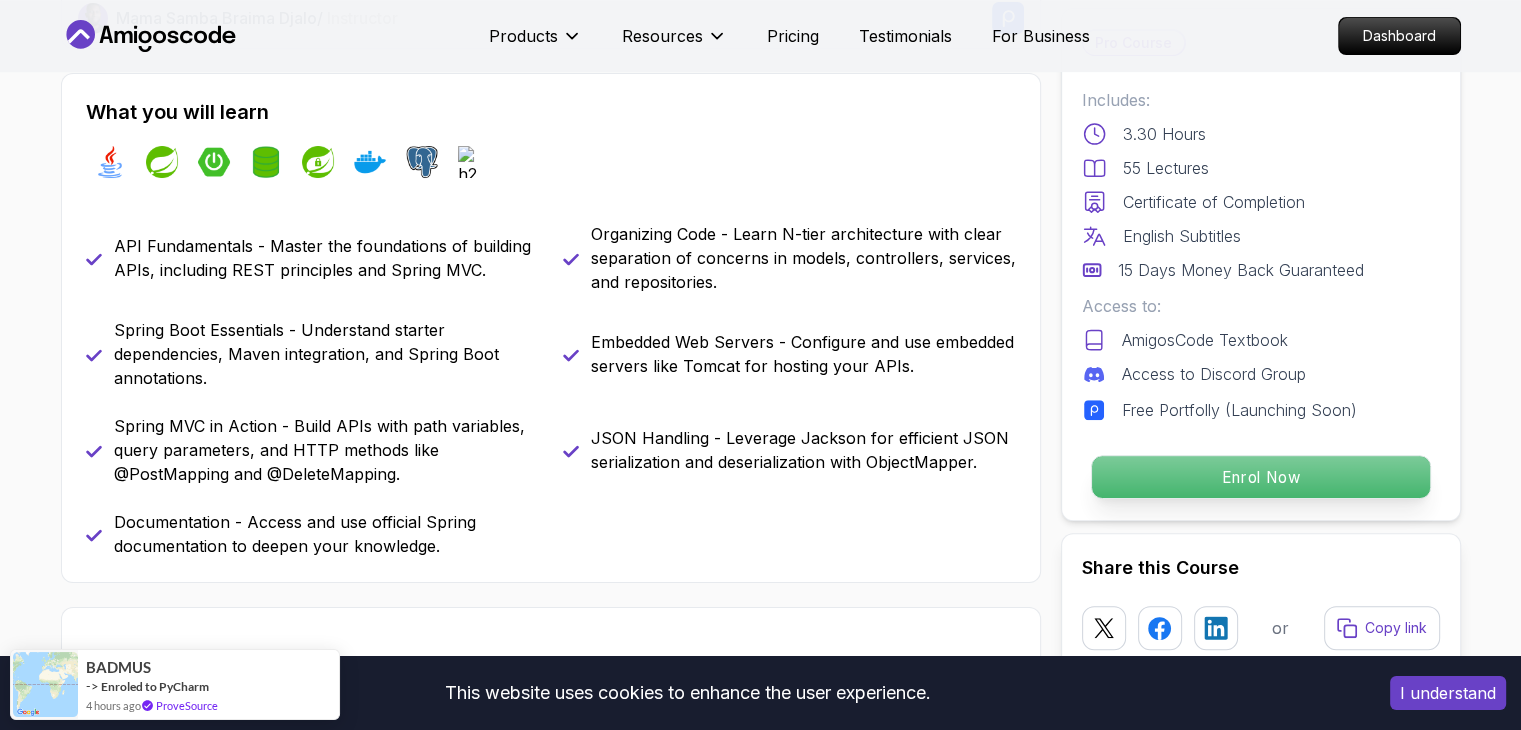 click on "Enrol Now" at bounding box center (1260, 477) 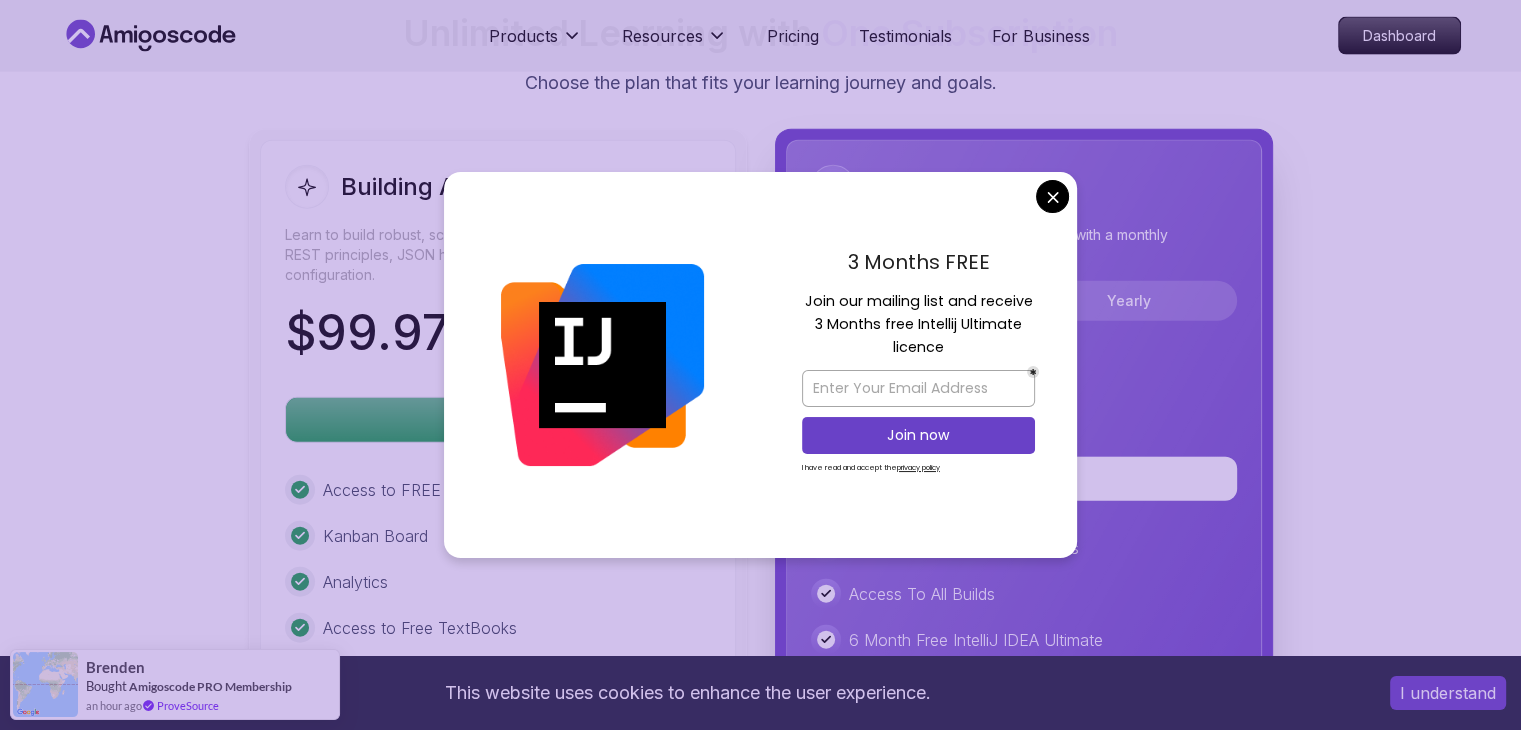 scroll, scrollTop: 4681, scrollLeft: 0, axis: vertical 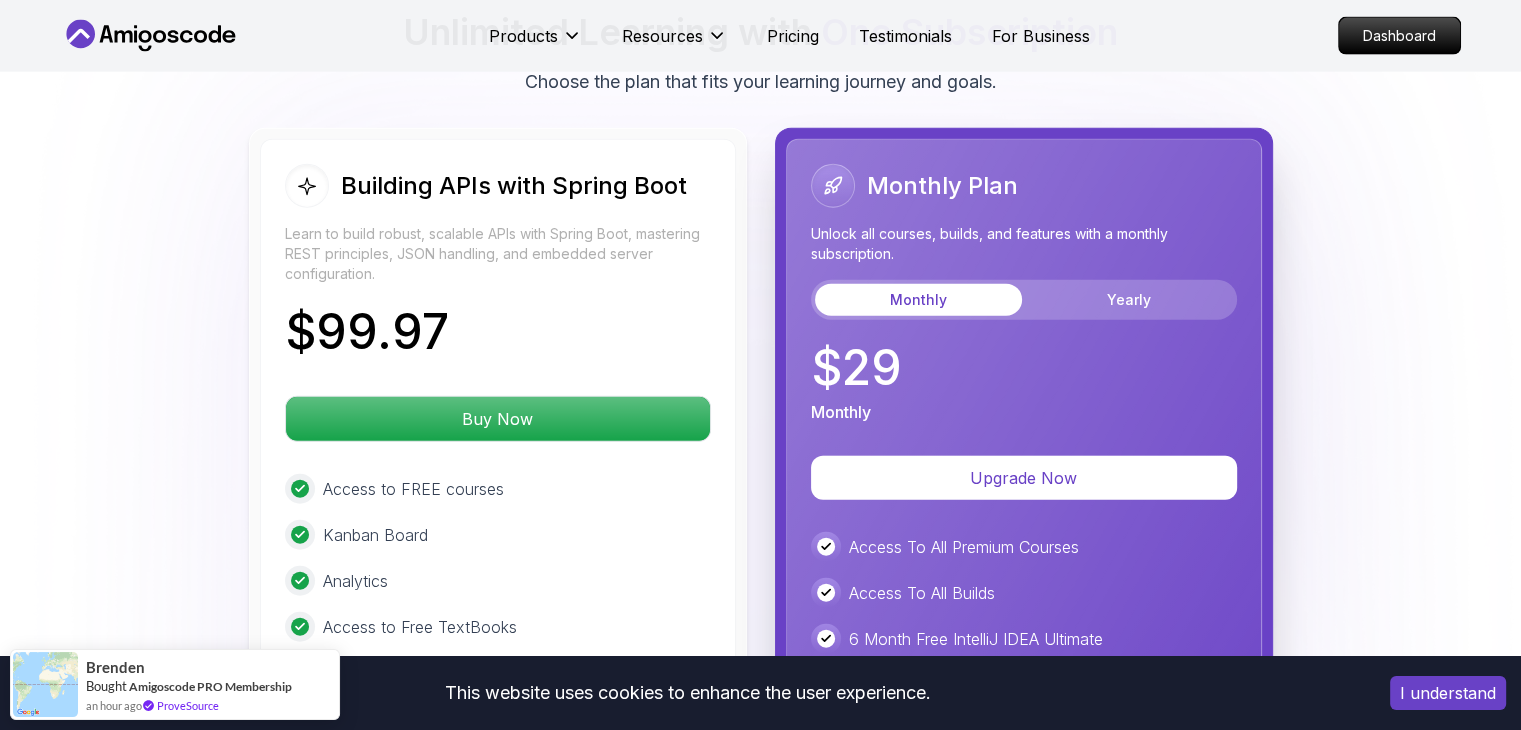 click on "This website uses cookies to enhance the user experience. I understand Products Resources Pricing Testimonials For Business Dashboard Products Resources Pricing Testimonials For Business Dashboard Building APIs with Spring Boot Learn to build robust, scalable APIs with Spring Boot, mastering REST principles, JSON handling, and embedded server configuration. Mama Samba Braima Djalo  /   Instructor Pro Course Includes: 3.30 Hours 55 Lectures Certificate of Completion English Subtitles 15 Days Money Back Guaranteed Access to: AmigosCode Textbook Access to Discord Group Free Portfolly (Launching Soon) Enrol Now Share this Course or Copy link Got a Team of 5 or More? With one subscription, give your entire team access to all courses and features. Check our Business Plan Mama Samba Braima Djalo  /   Instructor What you will learn java spring spring-boot spring-data-jpa spring-security docker postgres h2 API Fundamentals - Master the foundations of building APIs, including REST principles and Spring MVC.
The" at bounding box center [760, -52] 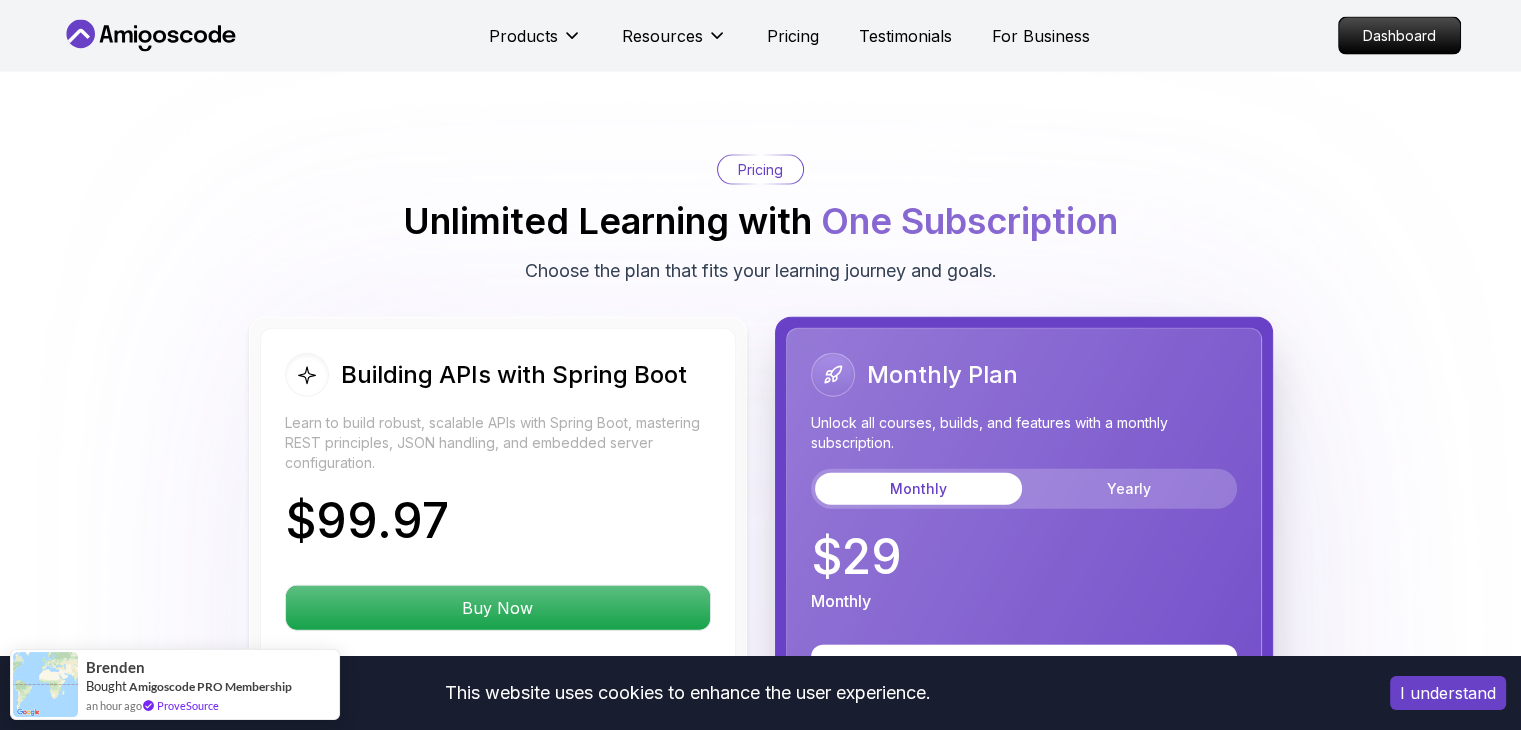 scroll, scrollTop: 4481, scrollLeft: 0, axis: vertical 